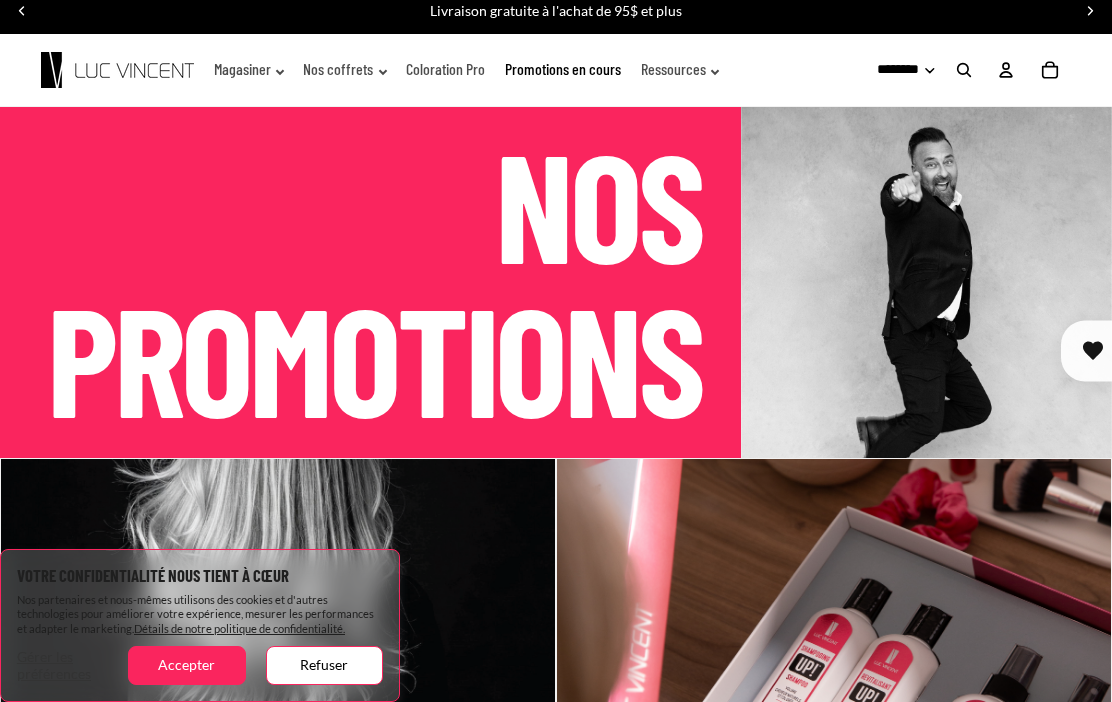 scroll, scrollTop: 0, scrollLeft: 0, axis: both 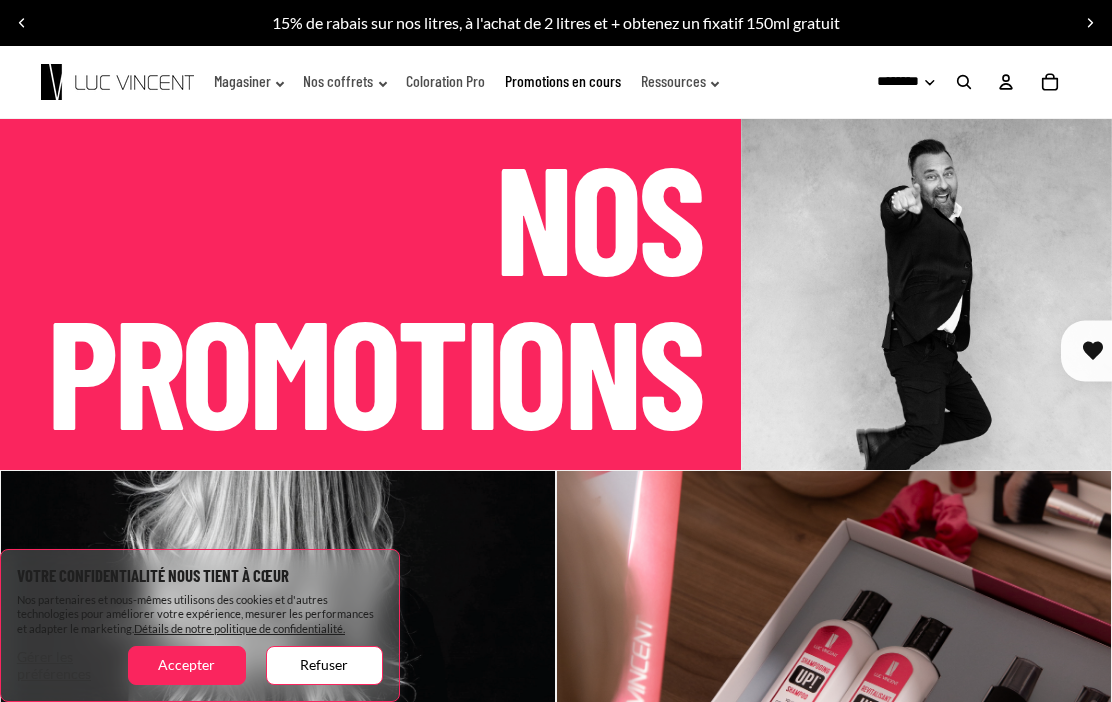 click on "Promotions en cours" 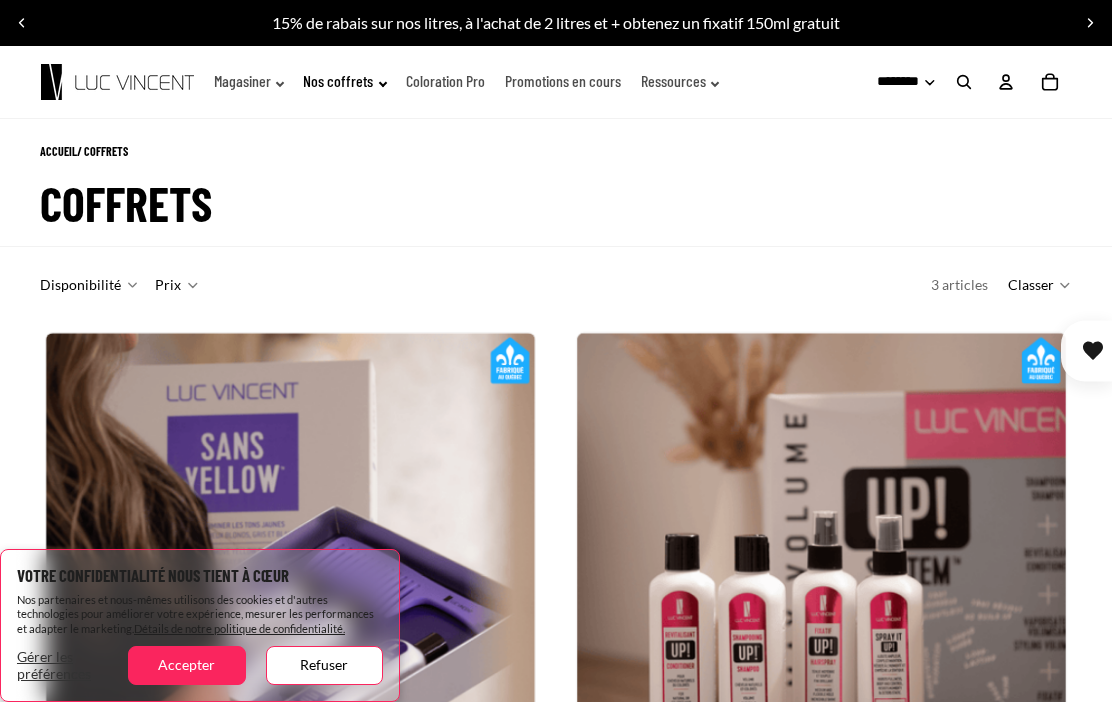 scroll, scrollTop: 0, scrollLeft: 0, axis: both 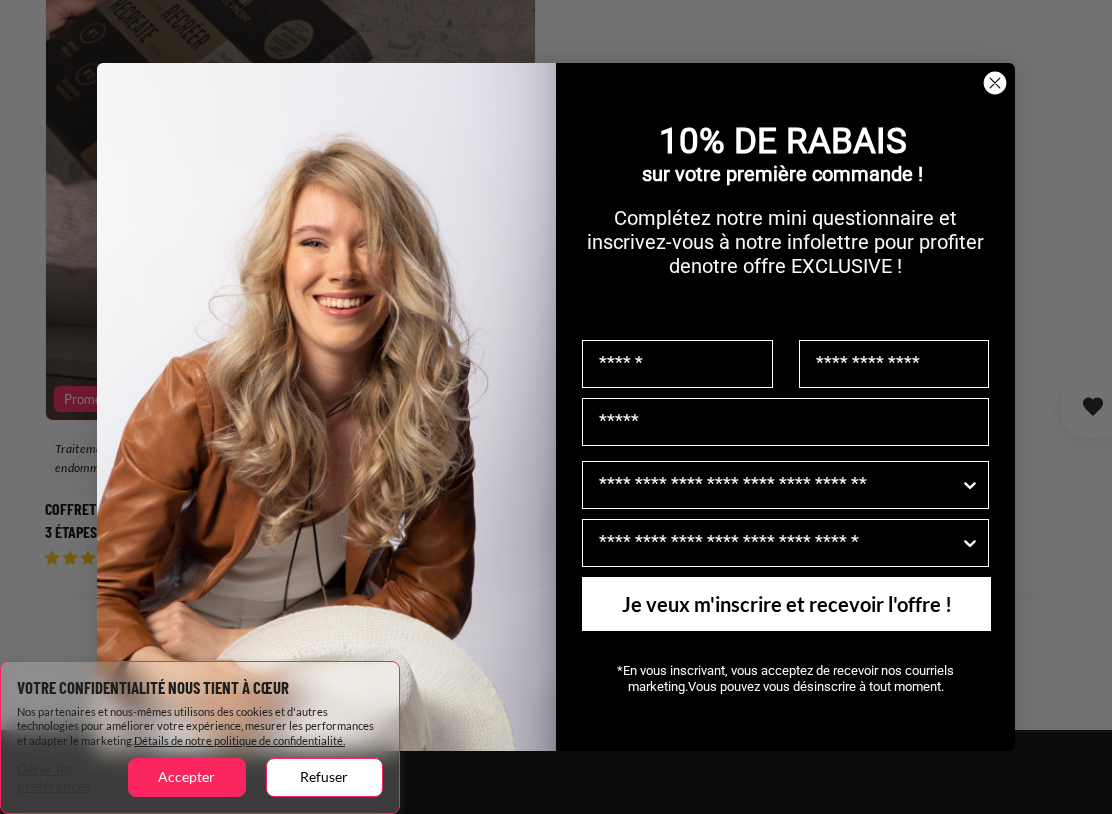 click 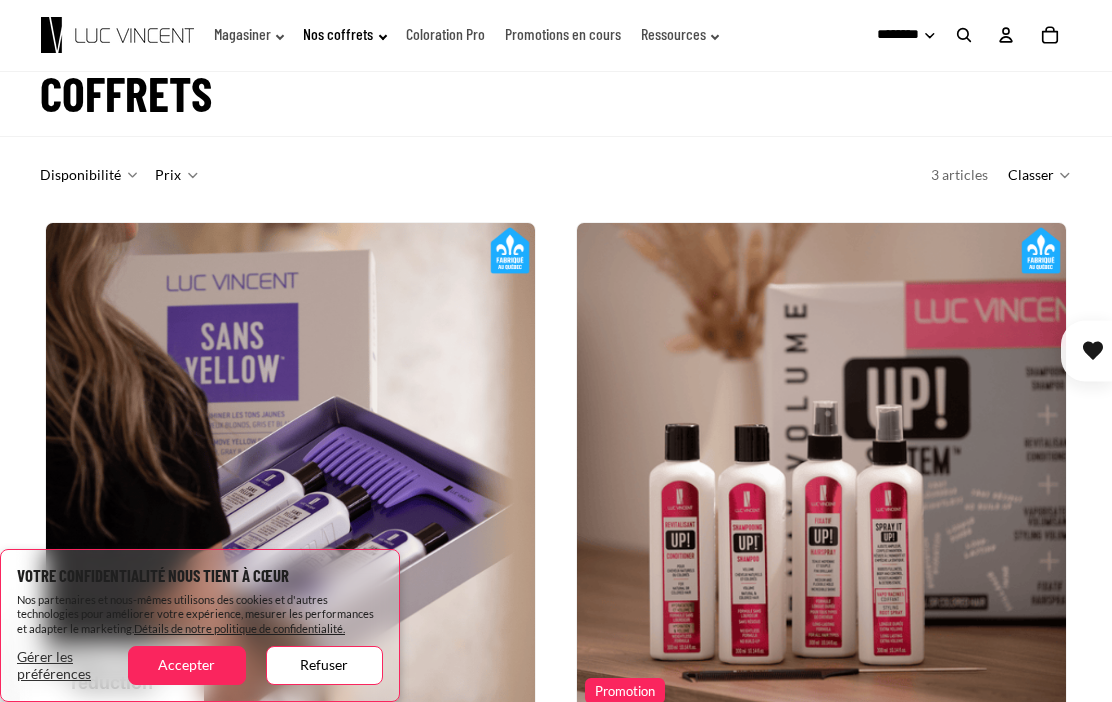 scroll, scrollTop: 106, scrollLeft: 0, axis: vertical 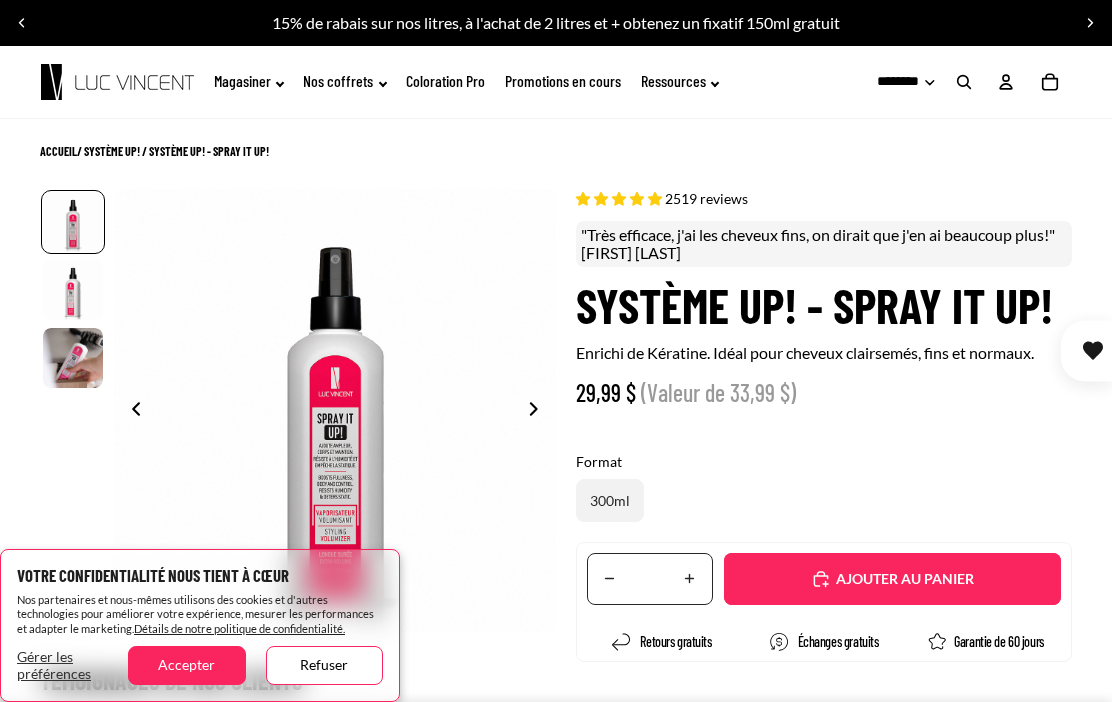 select on "**********" 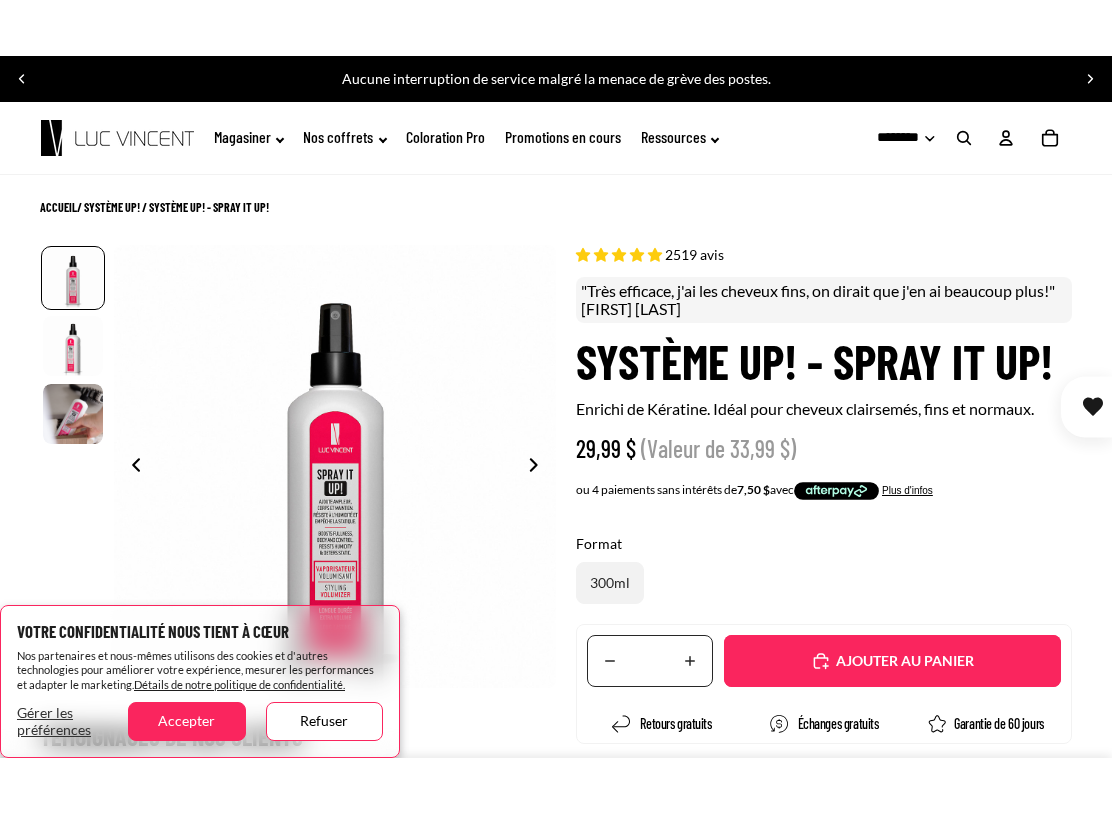 scroll, scrollTop: 558, scrollLeft: 0, axis: vertical 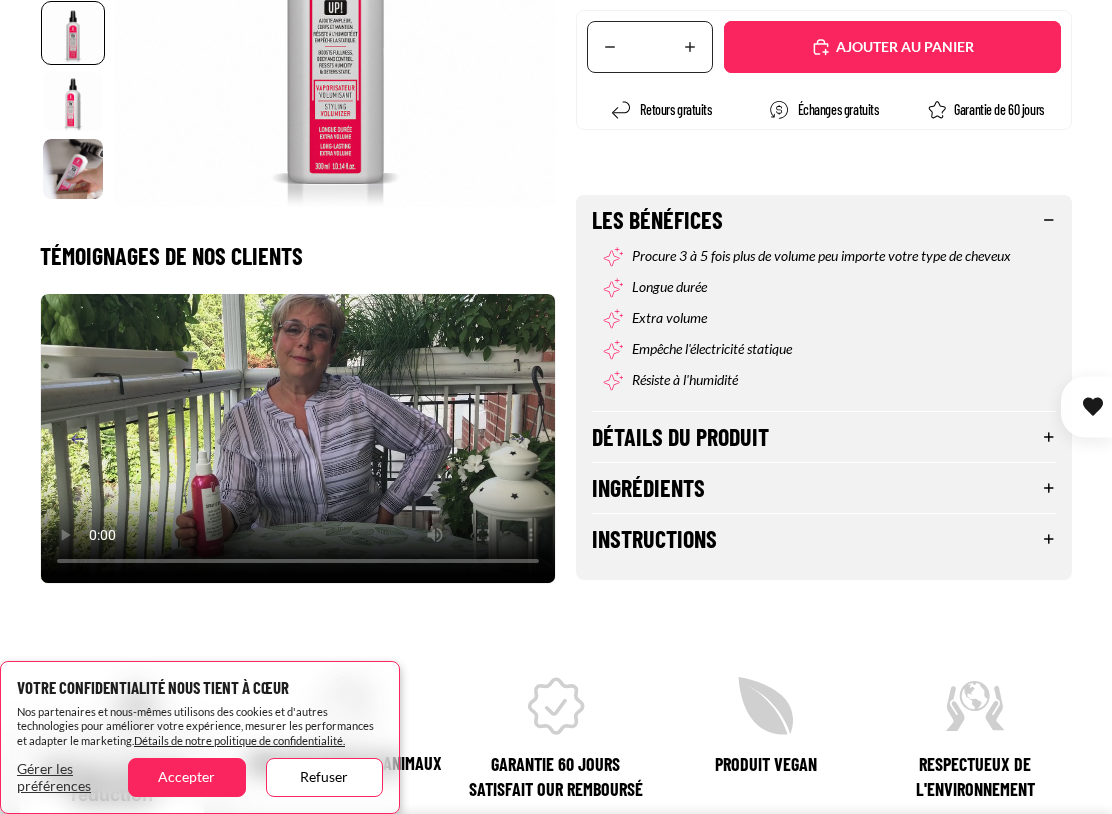 click 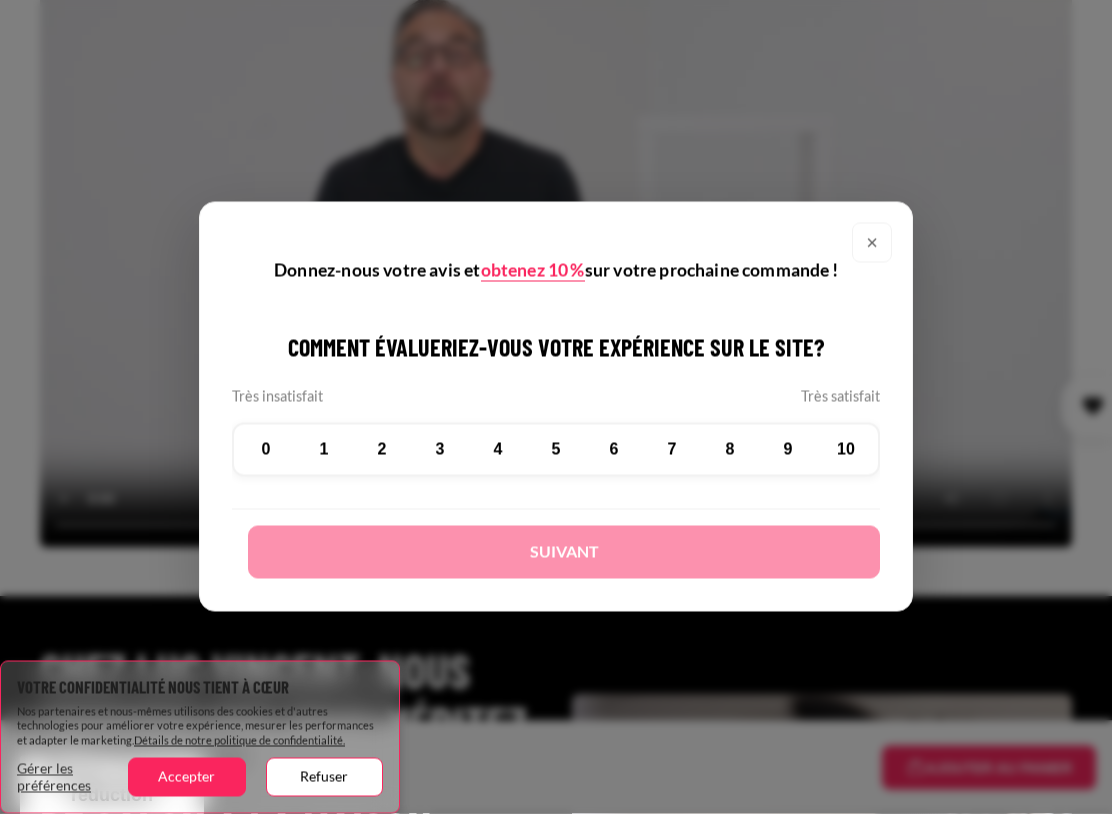 scroll, scrollTop: 2889, scrollLeft: 0, axis: vertical 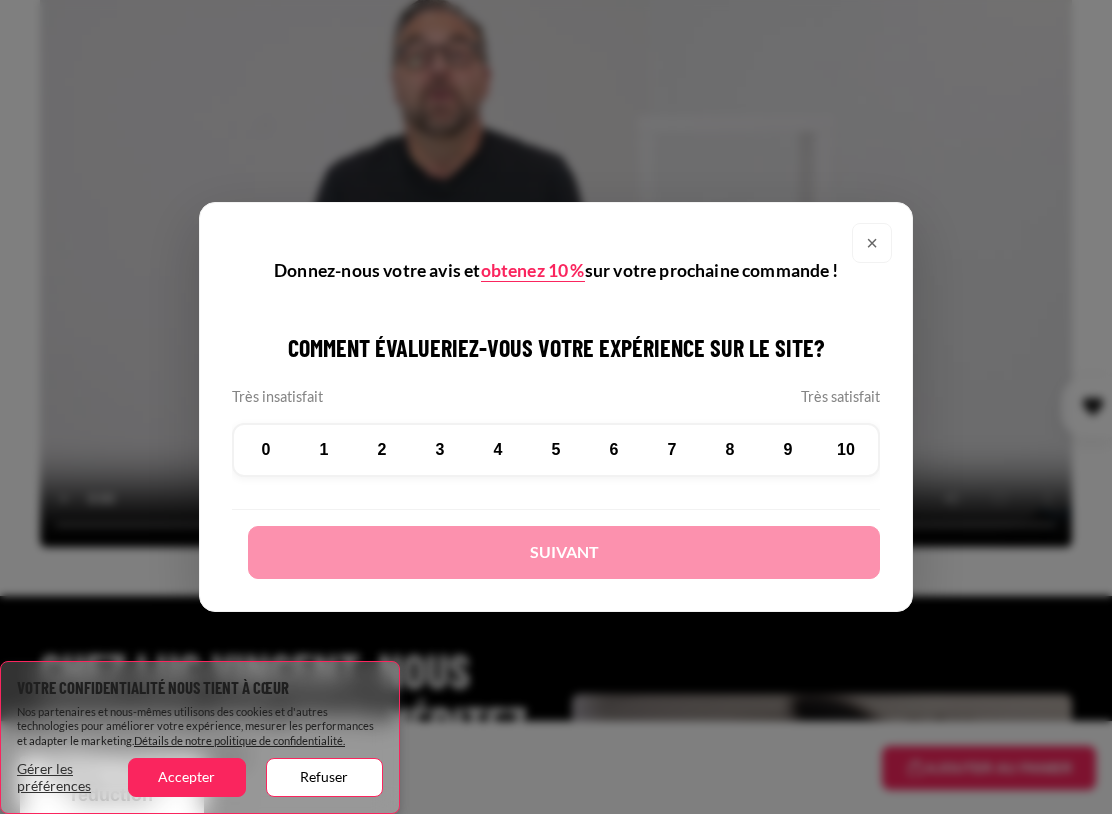 click on "×" at bounding box center [872, 243] 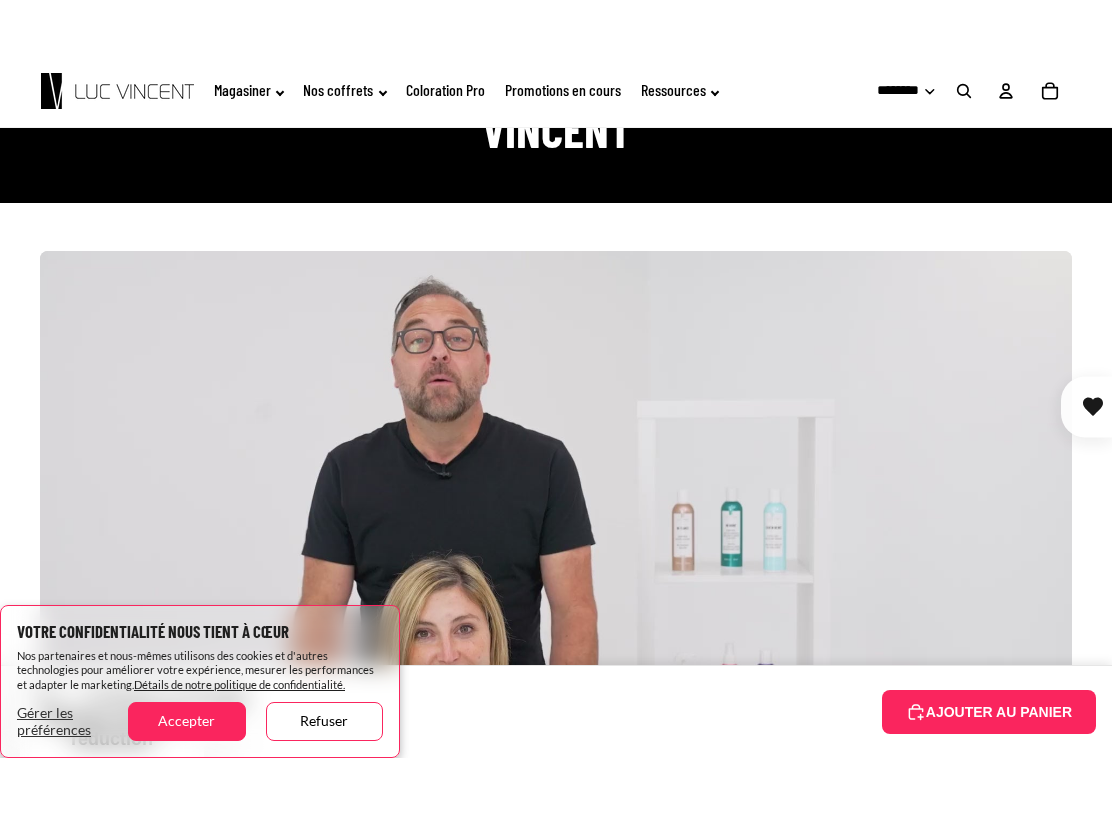 scroll, scrollTop: 2723, scrollLeft: 0, axis: vertical 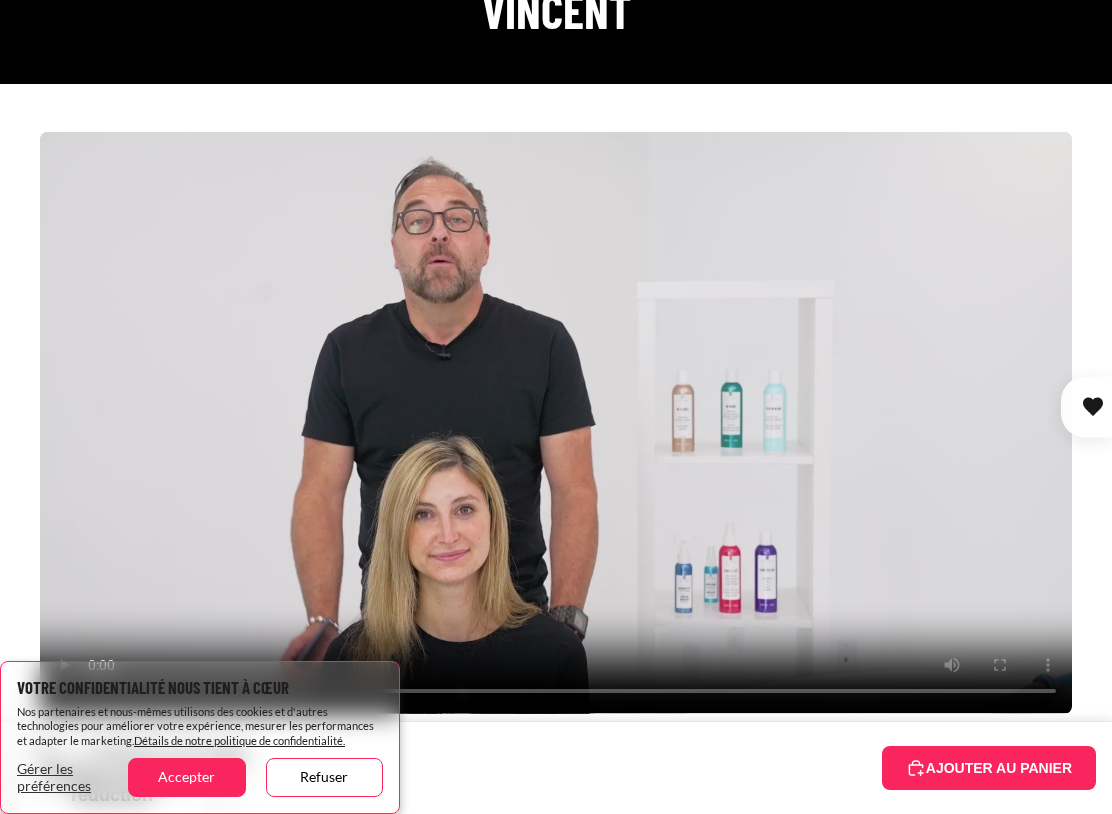 click at bounding box center (556, 422) 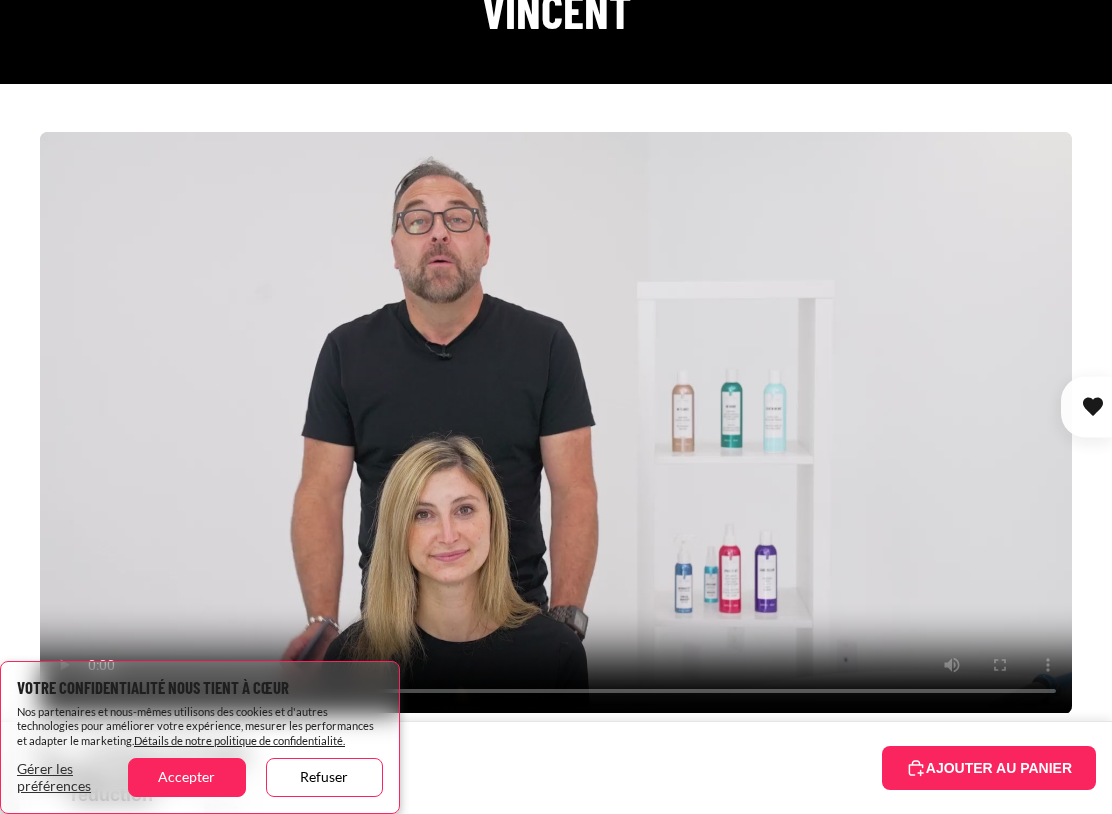 click at bounding box center (556, 422) 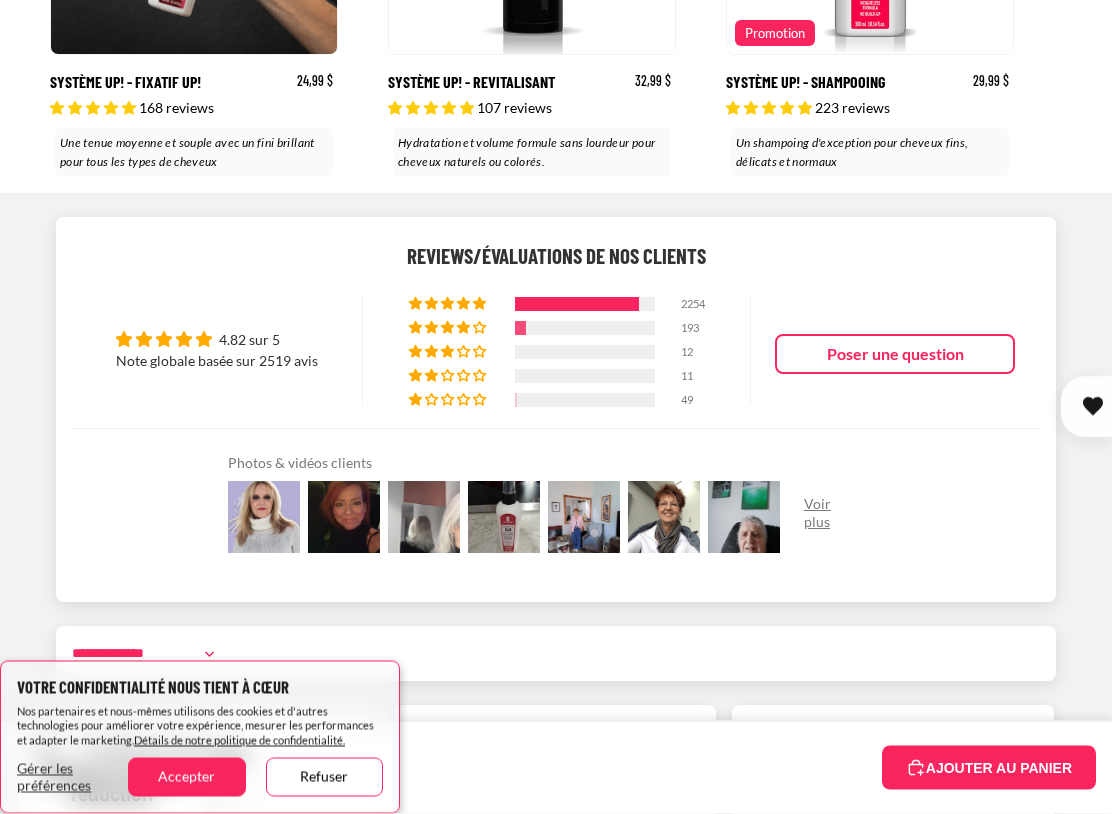 scroll, scrollTop: 5136, scrollLeft: 0, axis: vertical 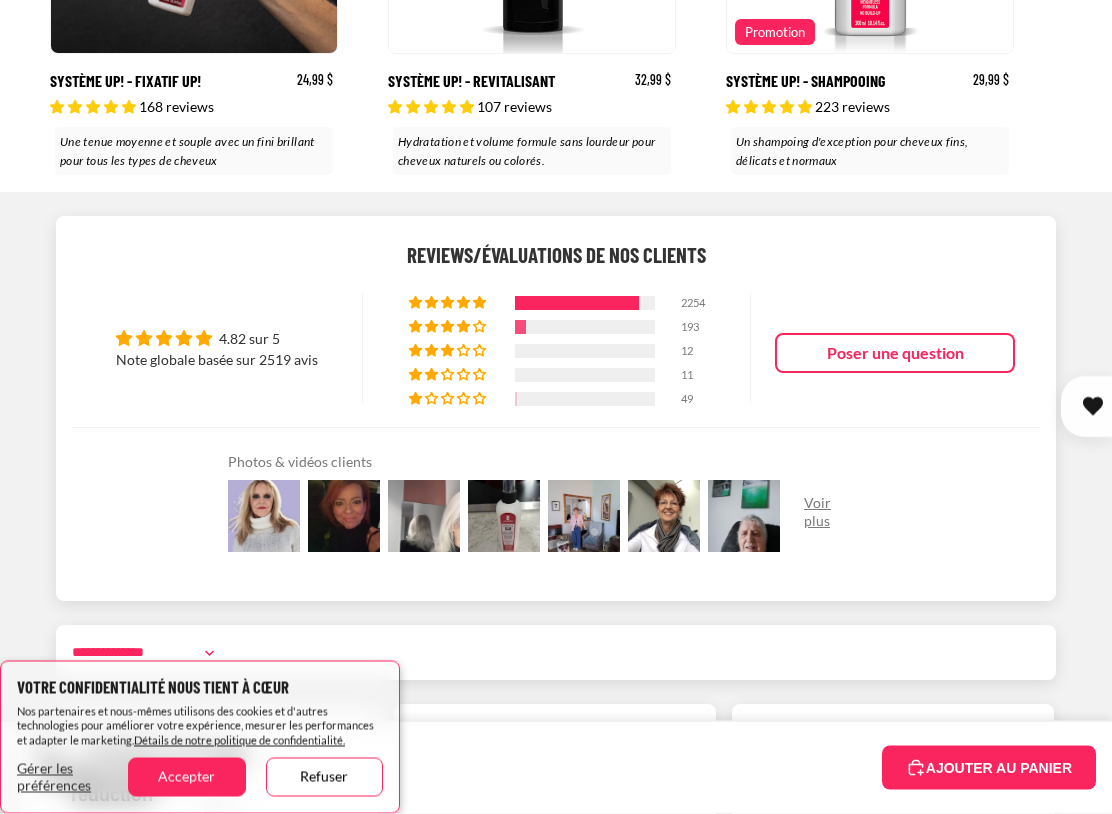 click at bounding box center (264, 517) 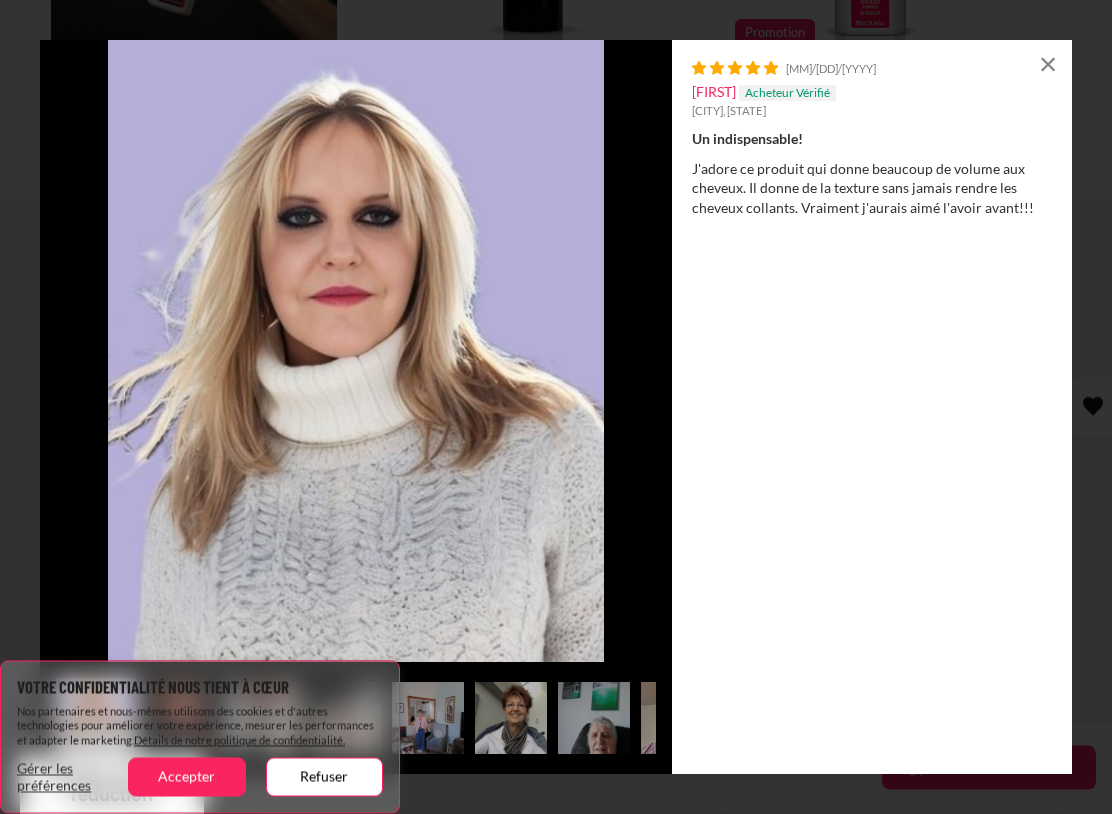 scroll, scrollTop: 5137, scrollLeft: 0, axis: vertical 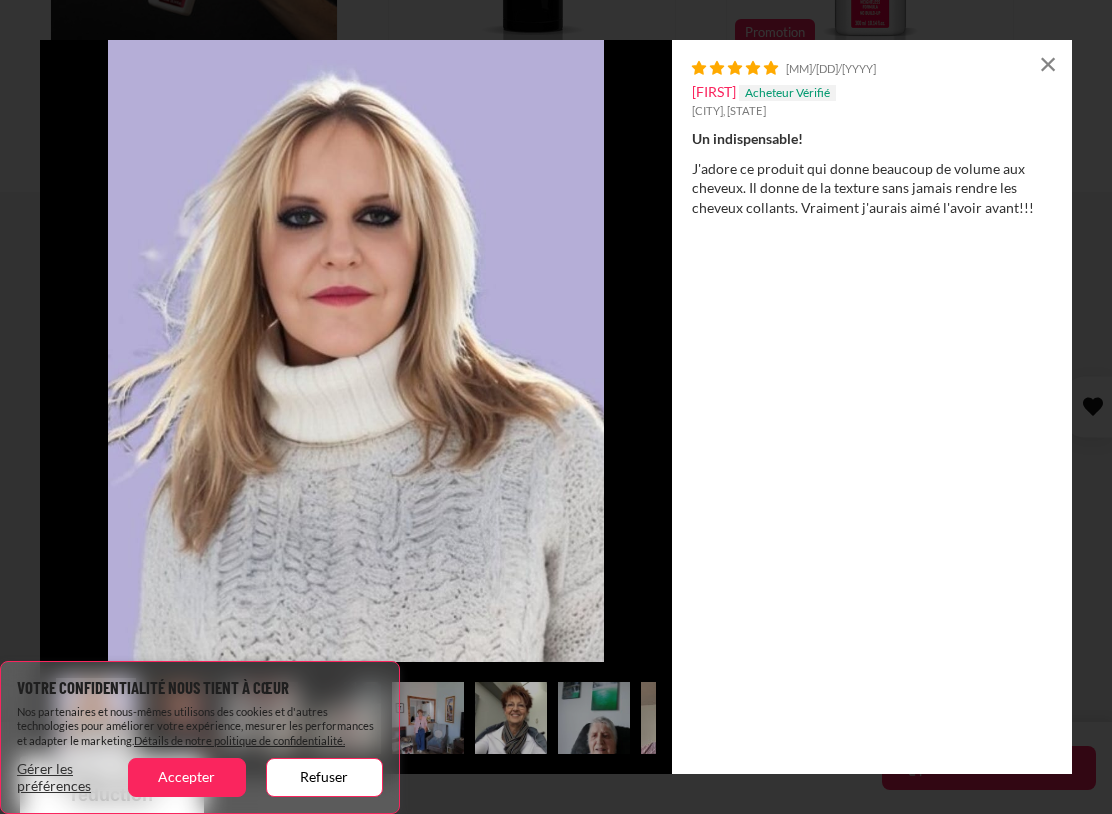 click on "×" at bounding box center (1048, 64) 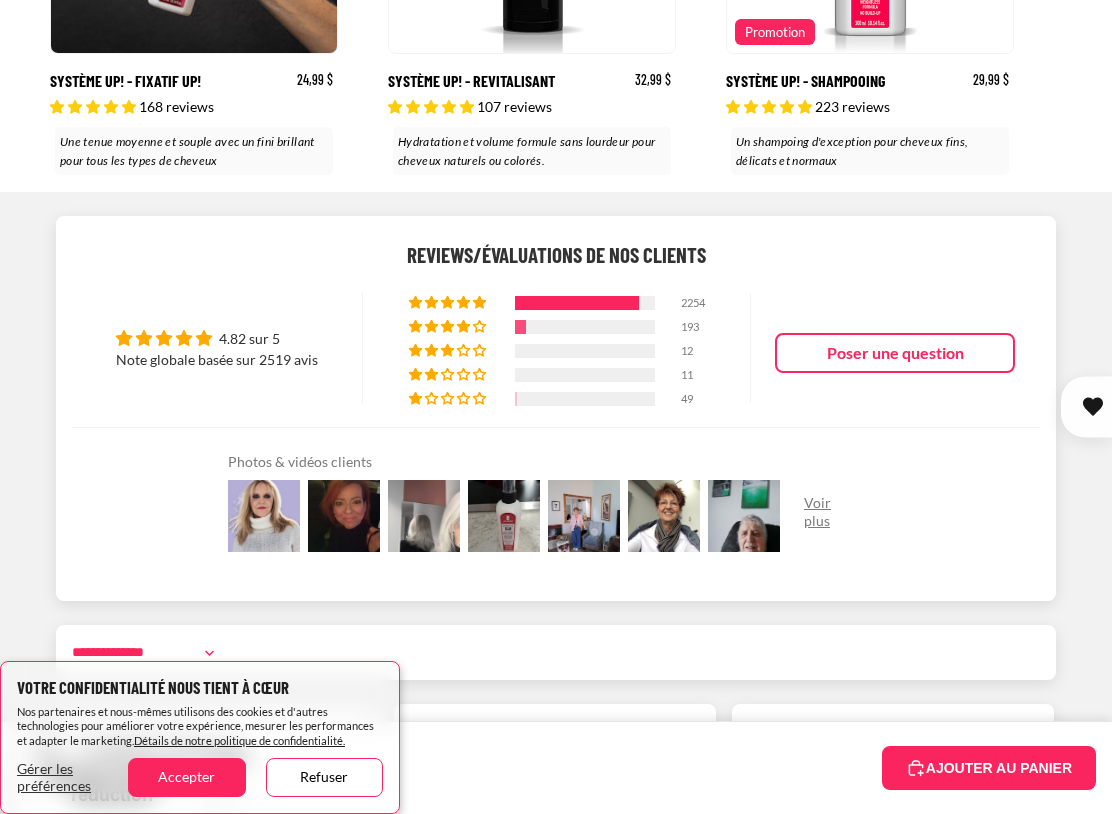 click at bounding box center (344, 516) 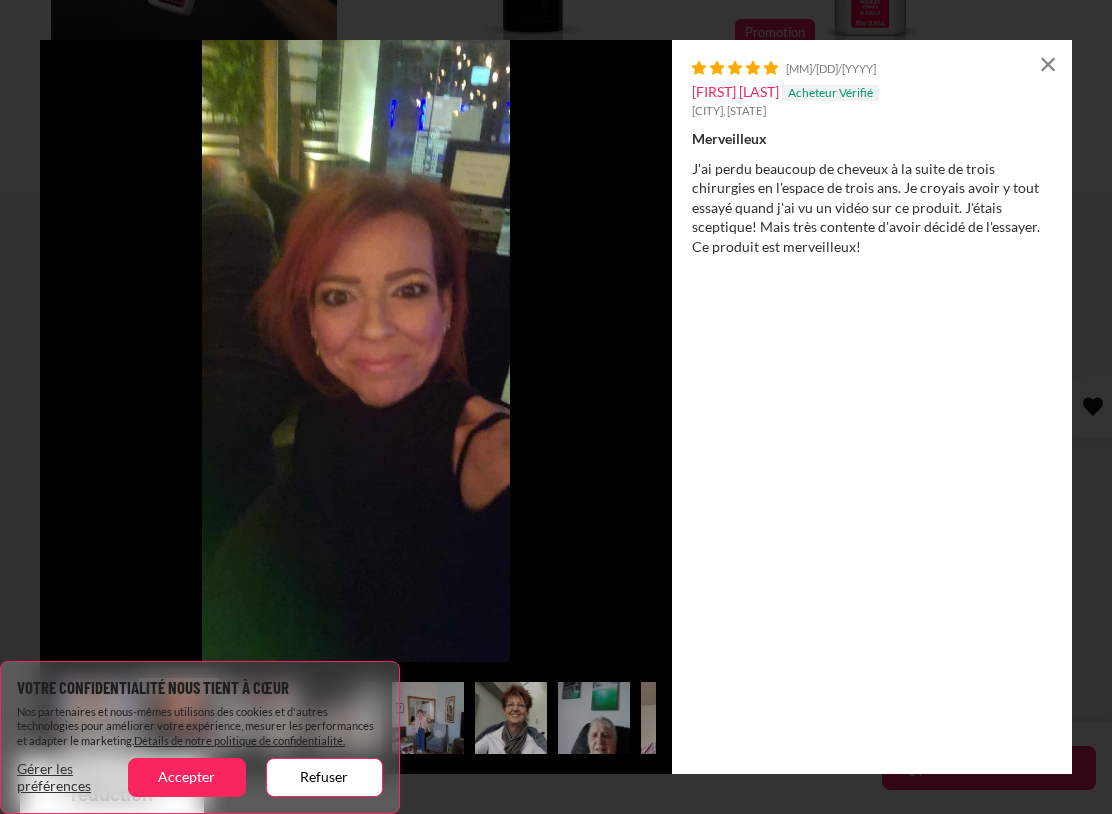 click on "×" at bounding box center [1048, 64] 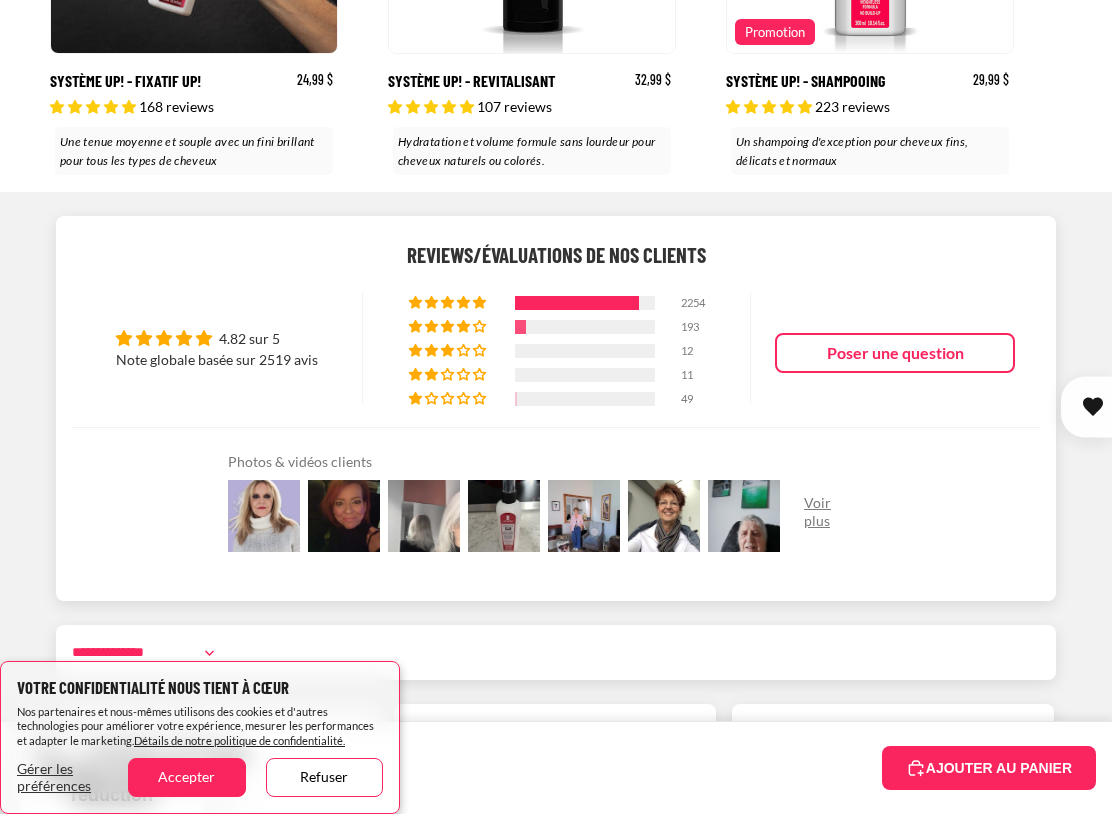 click at bounding box center [424, 516] 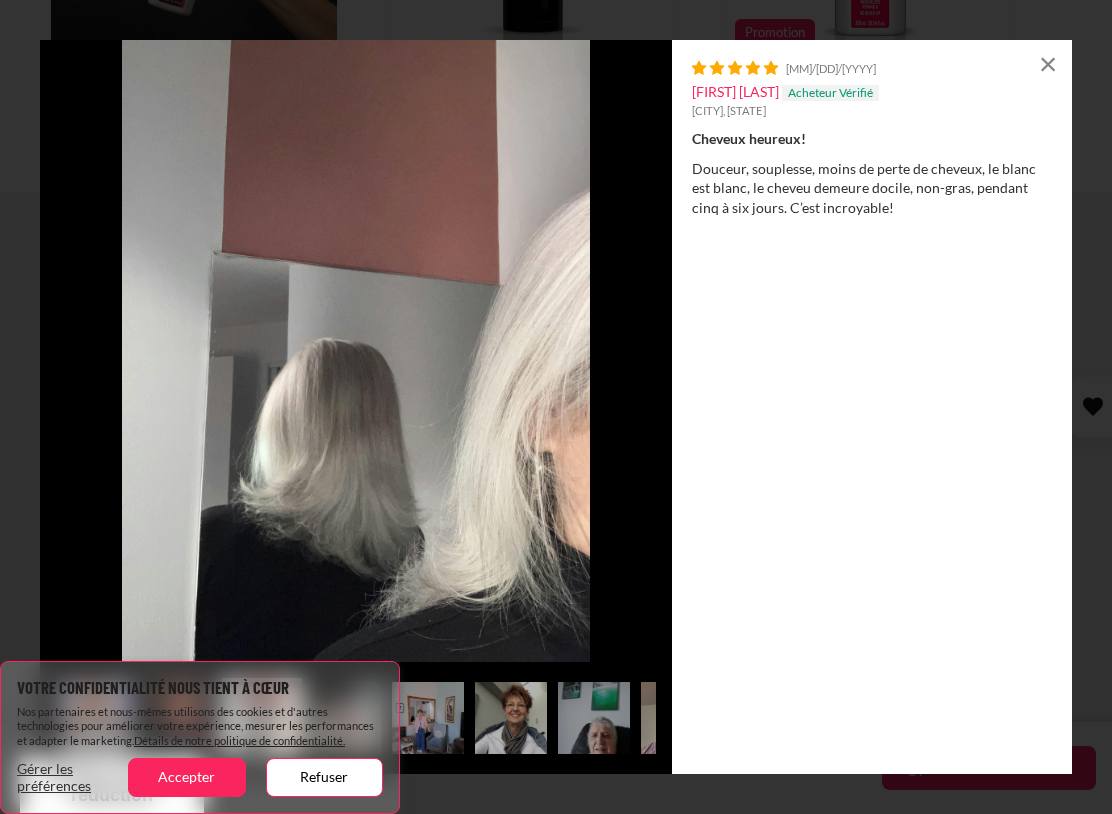 click on "×" at bounding box center [1048, 64] 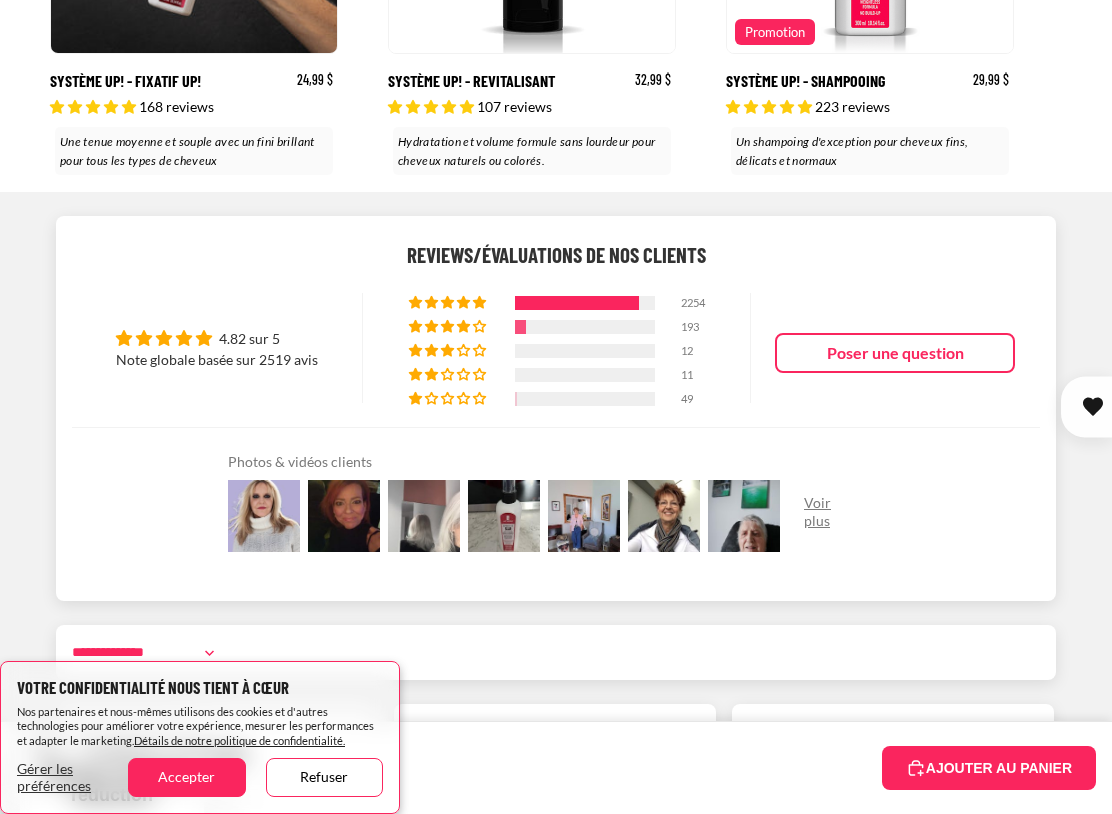 click at bounding box center [504, 516] 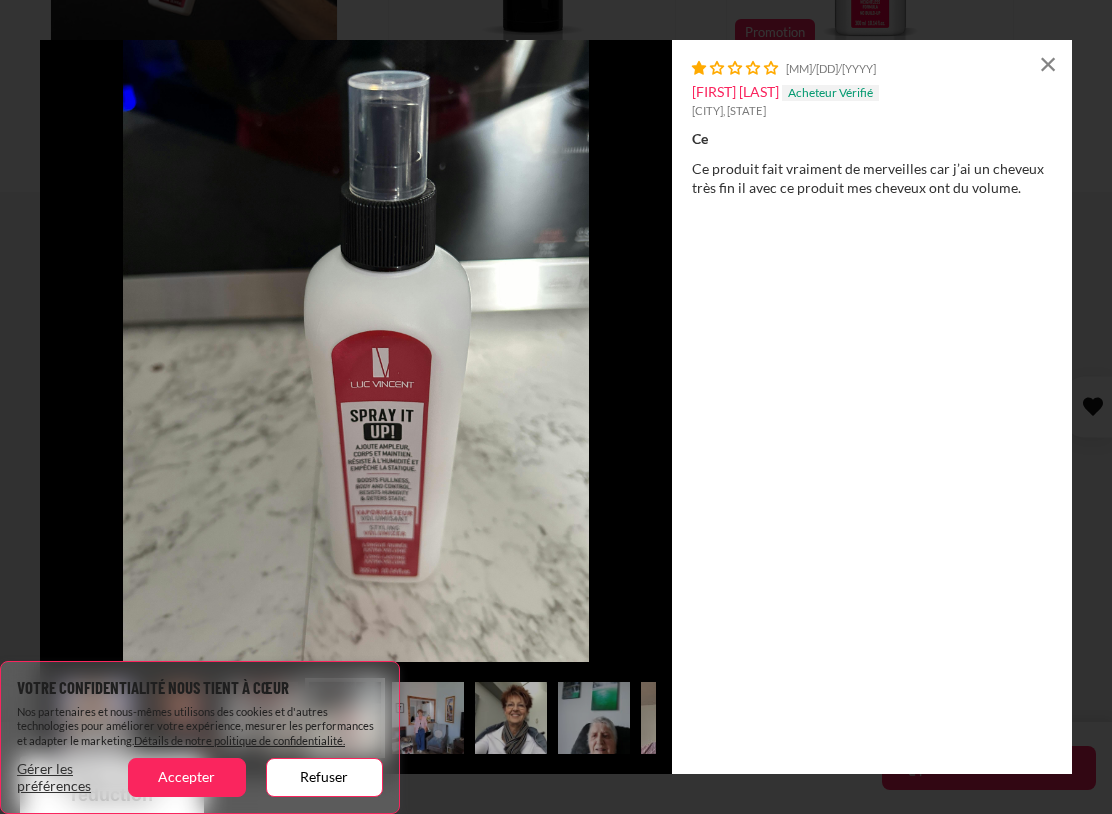 click on "×" at bounding box center [1048, 64] 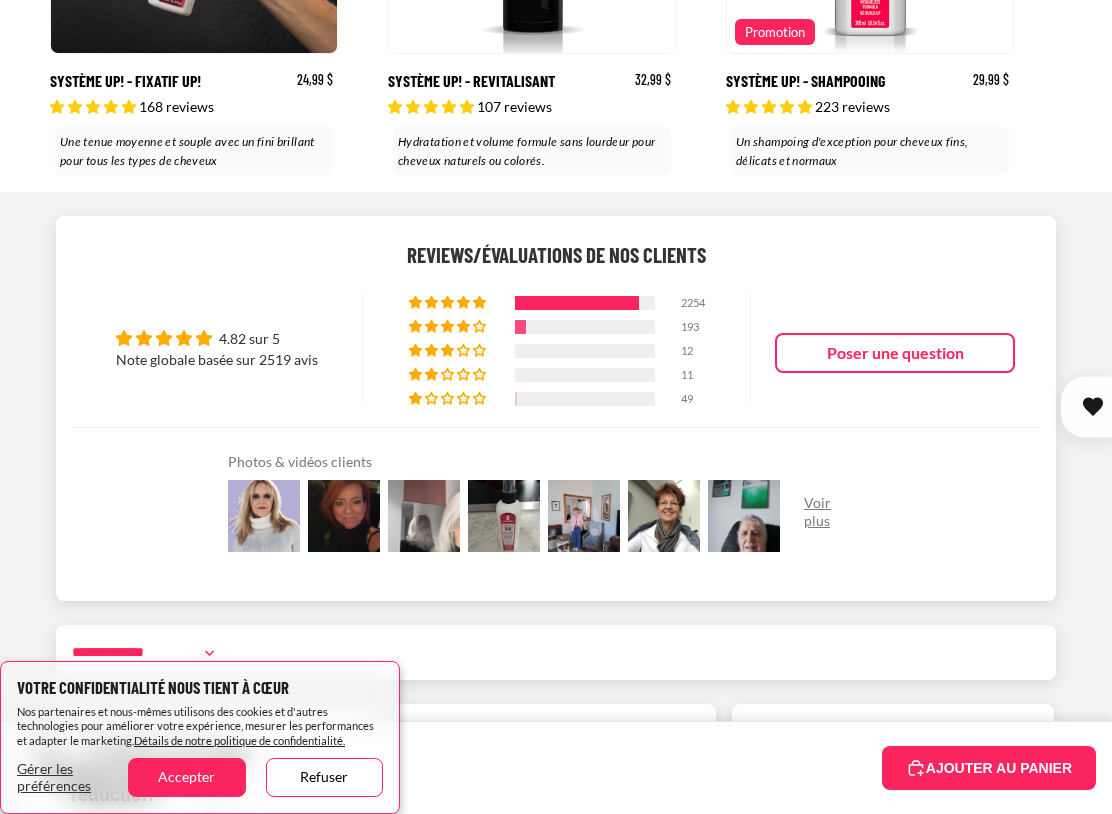 click at bounding box center (584, 516) 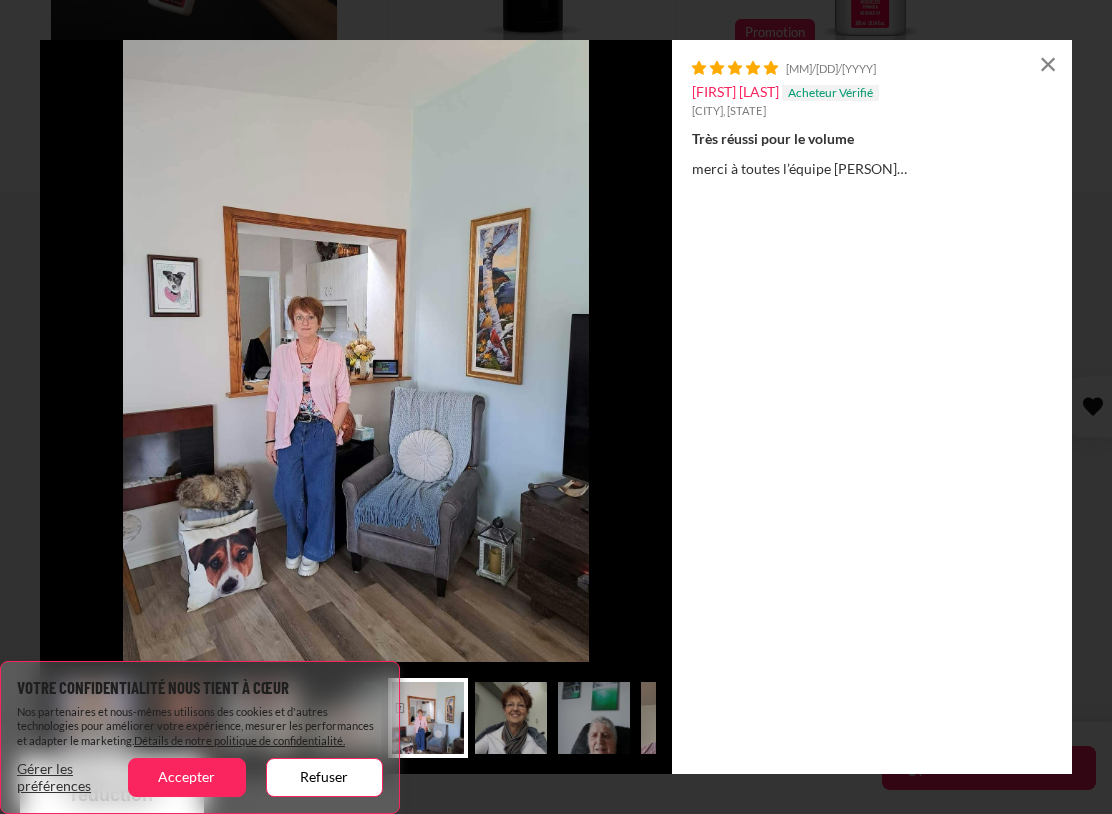 click on "×" at bounding box center (1048, 64) 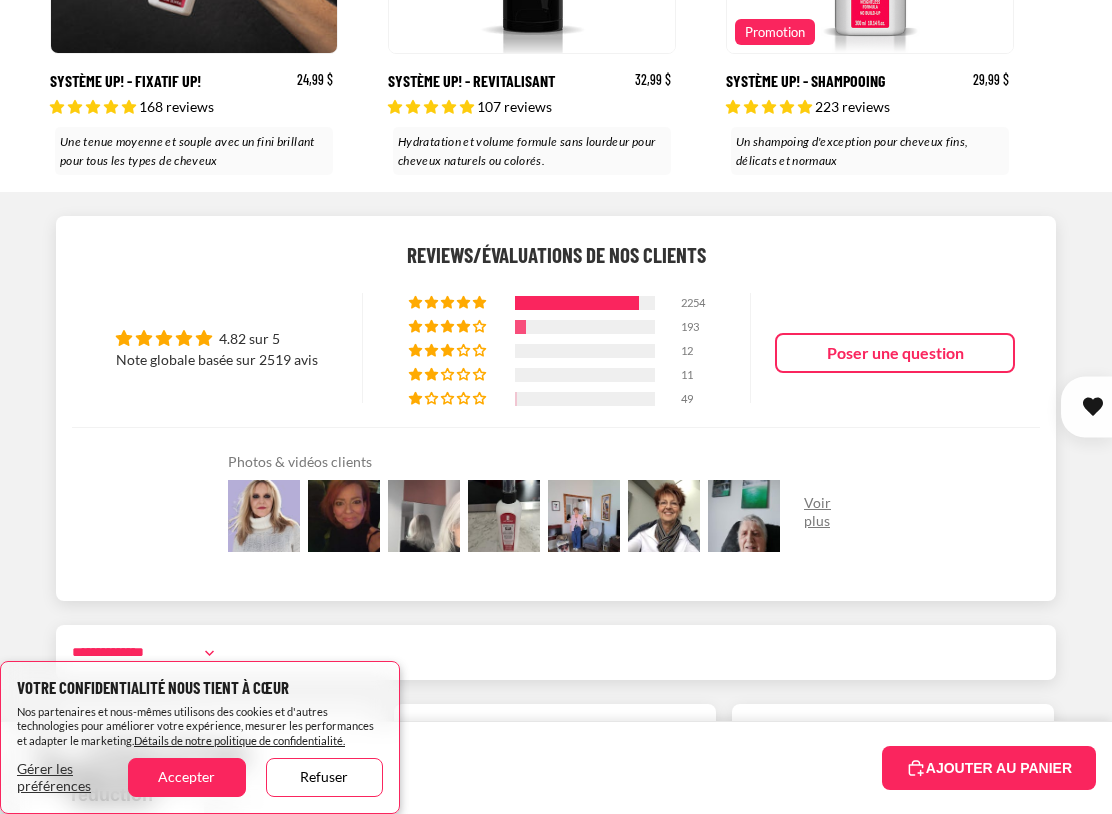 click at bounding box center (664, 516) 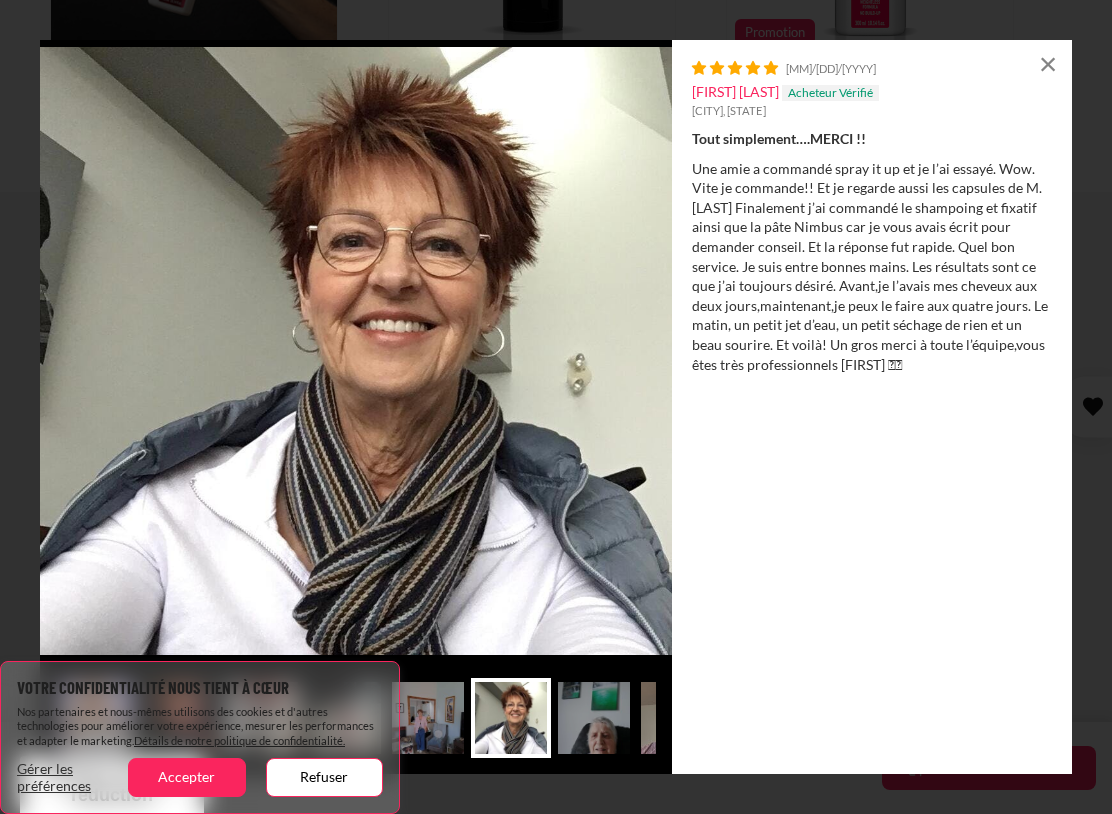 scroll, scrollTop: 0, scrollLeft: 40, axis: horizontal 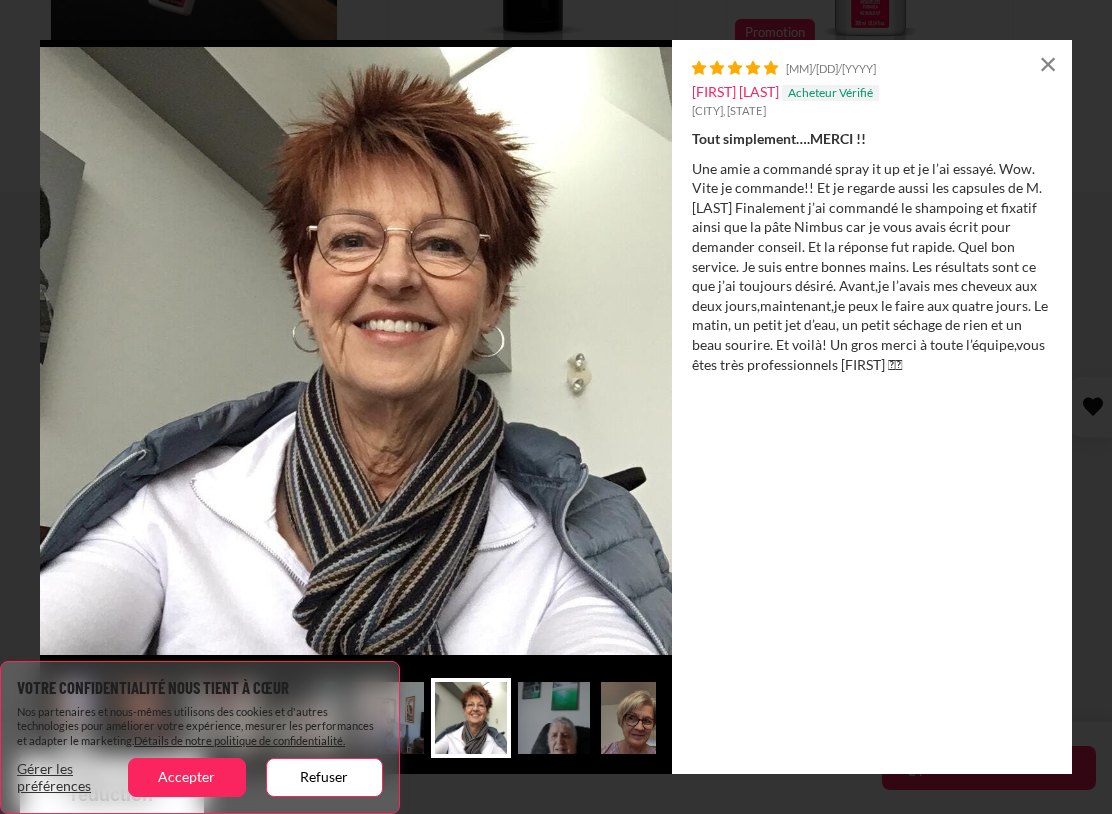click on "×" at bounding box center (1048, 64) 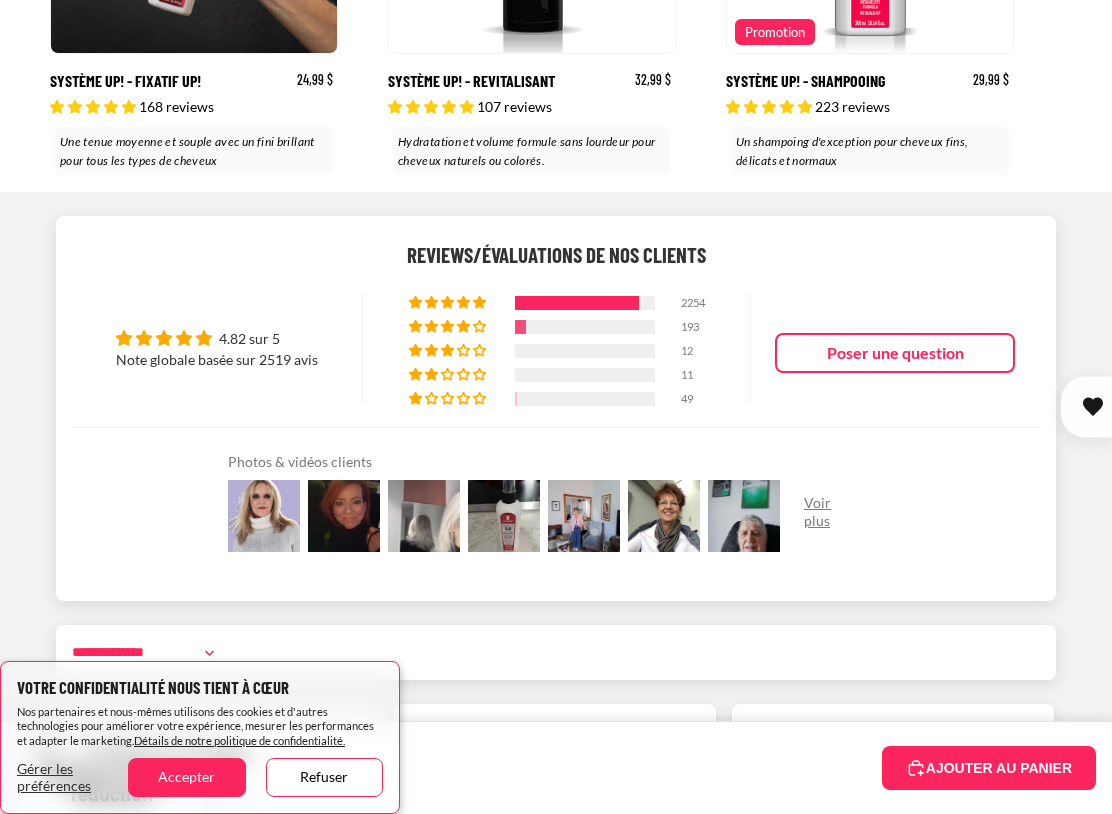 click at bounding box center (744, 516) 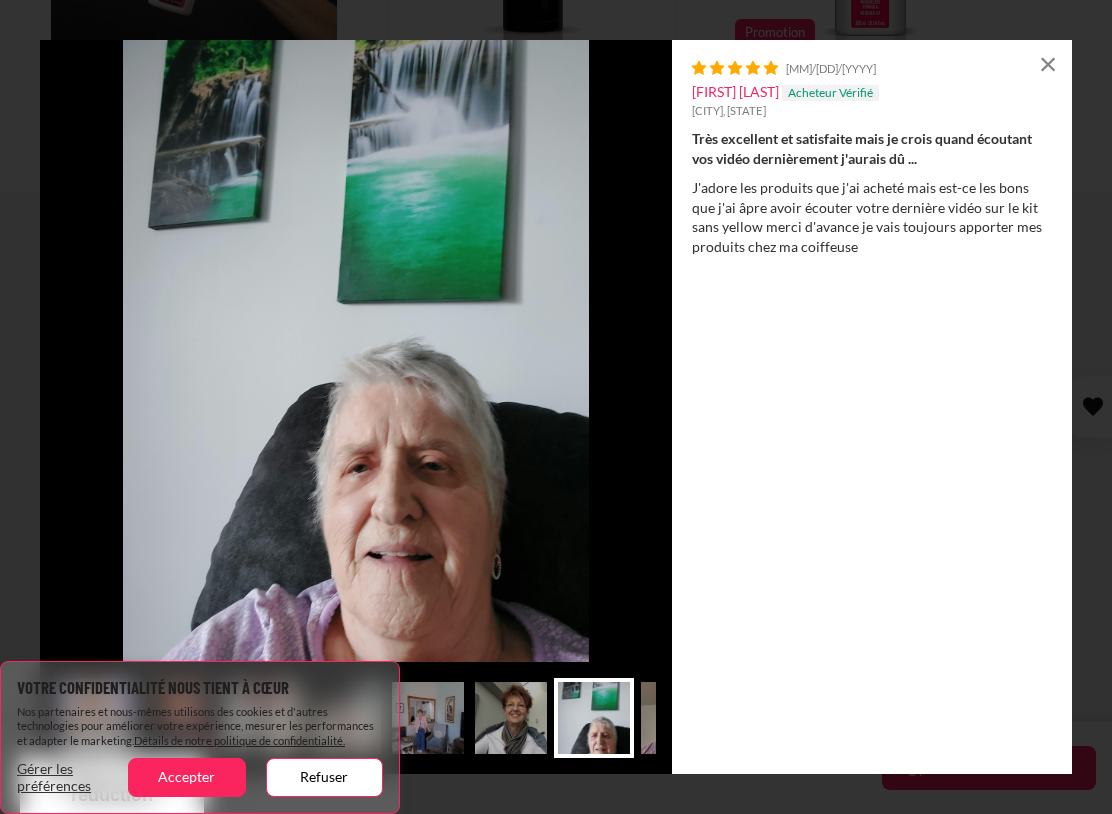 scroll, scrollTop: 0, scrollLeft: 120, axis: horizontal 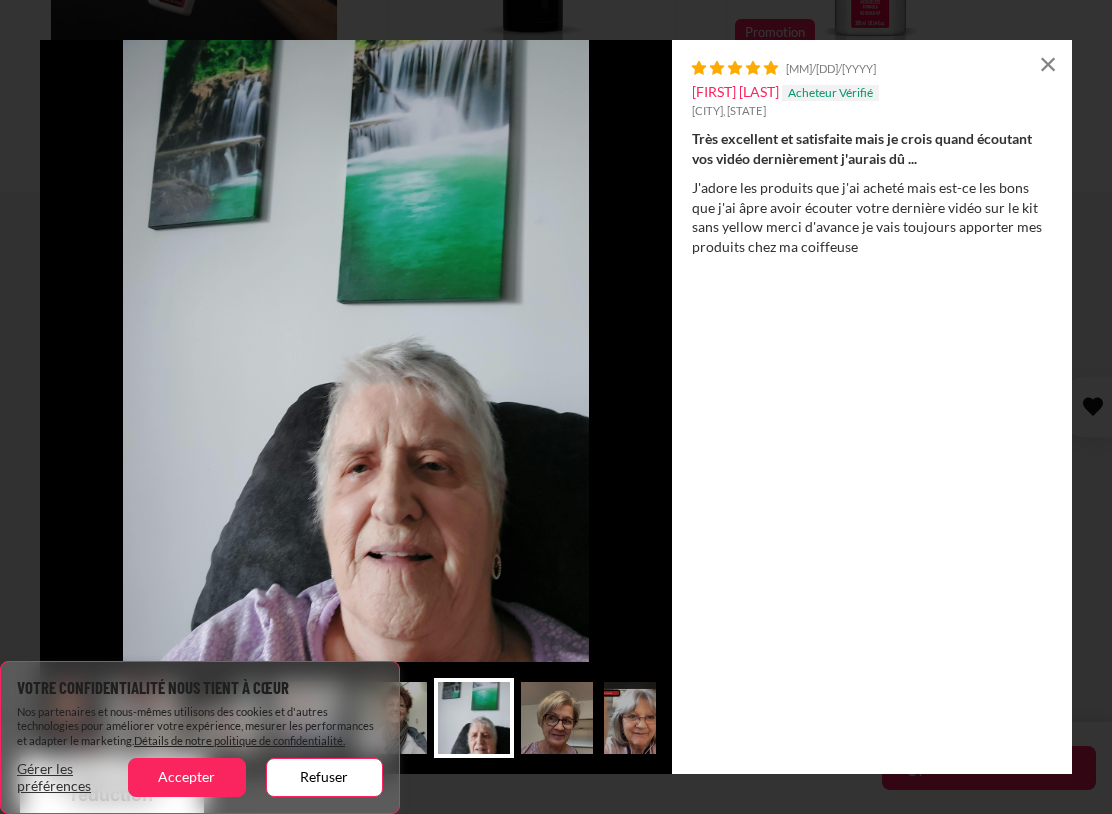 click at bounding box center [557, 718] 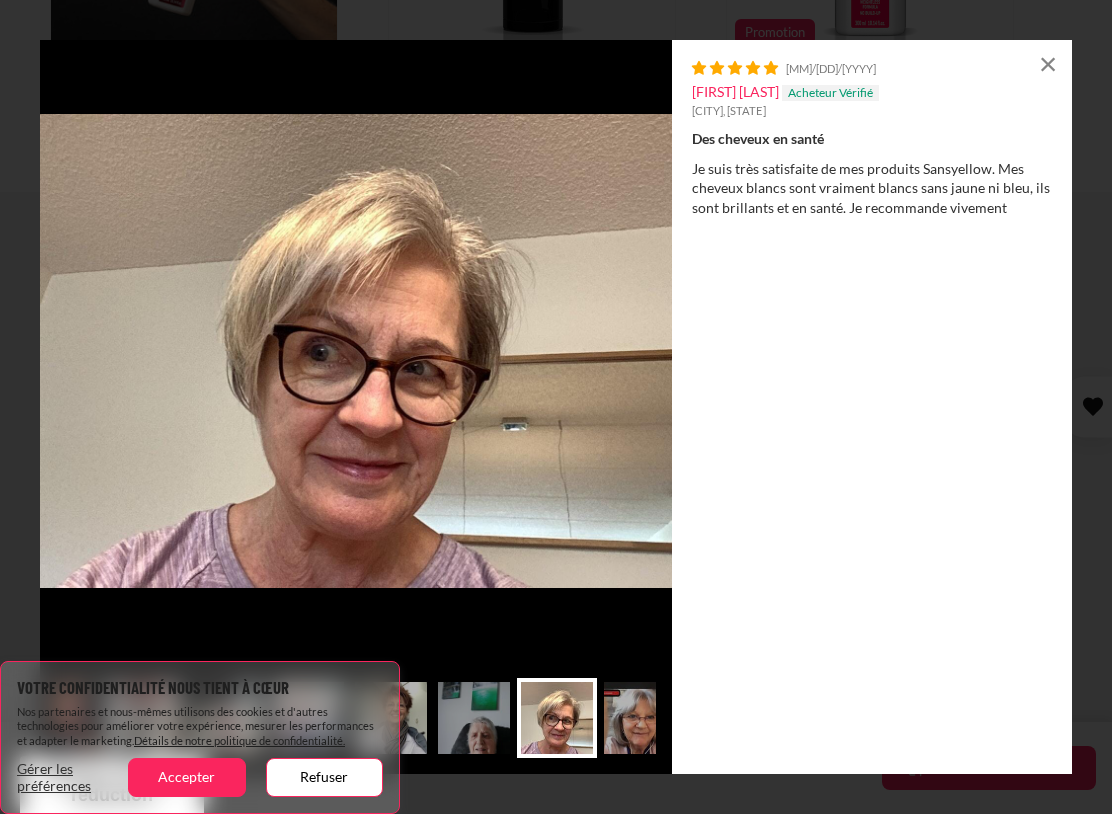 scroll, scrollTop: 0, scrollLeft: 200, axis: horizontal 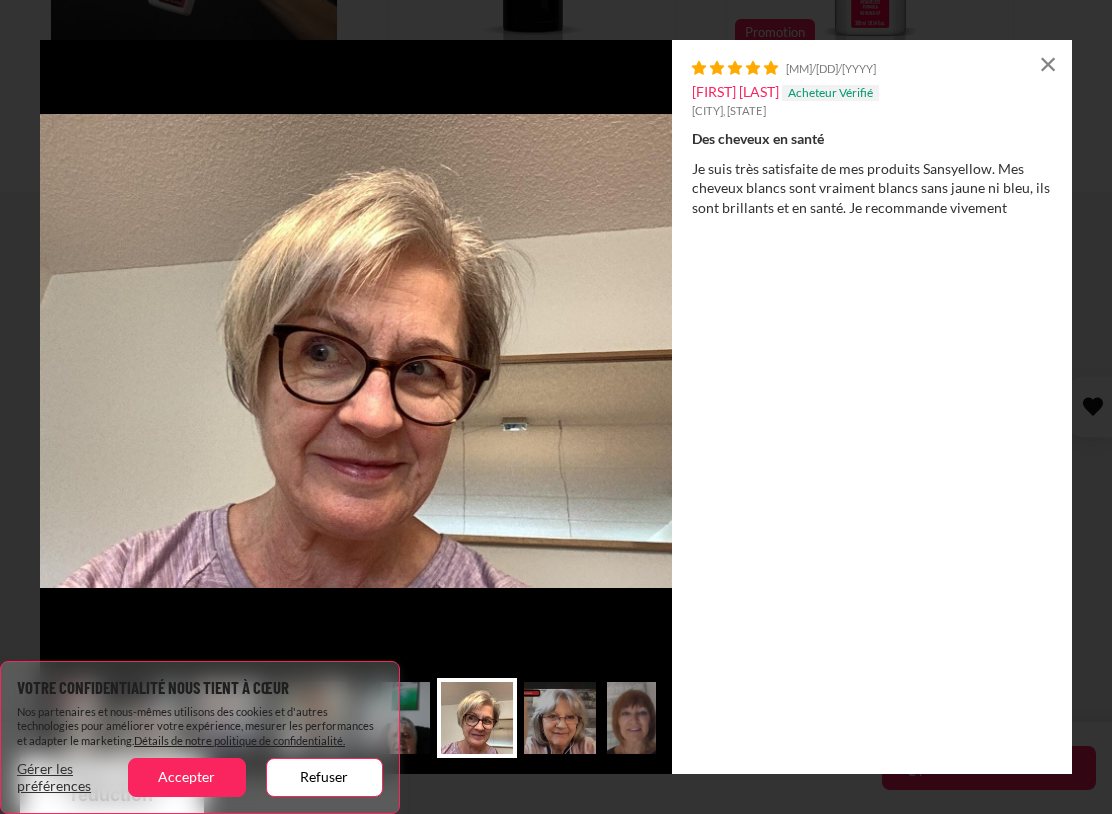 click at bounding box center (643, 718) 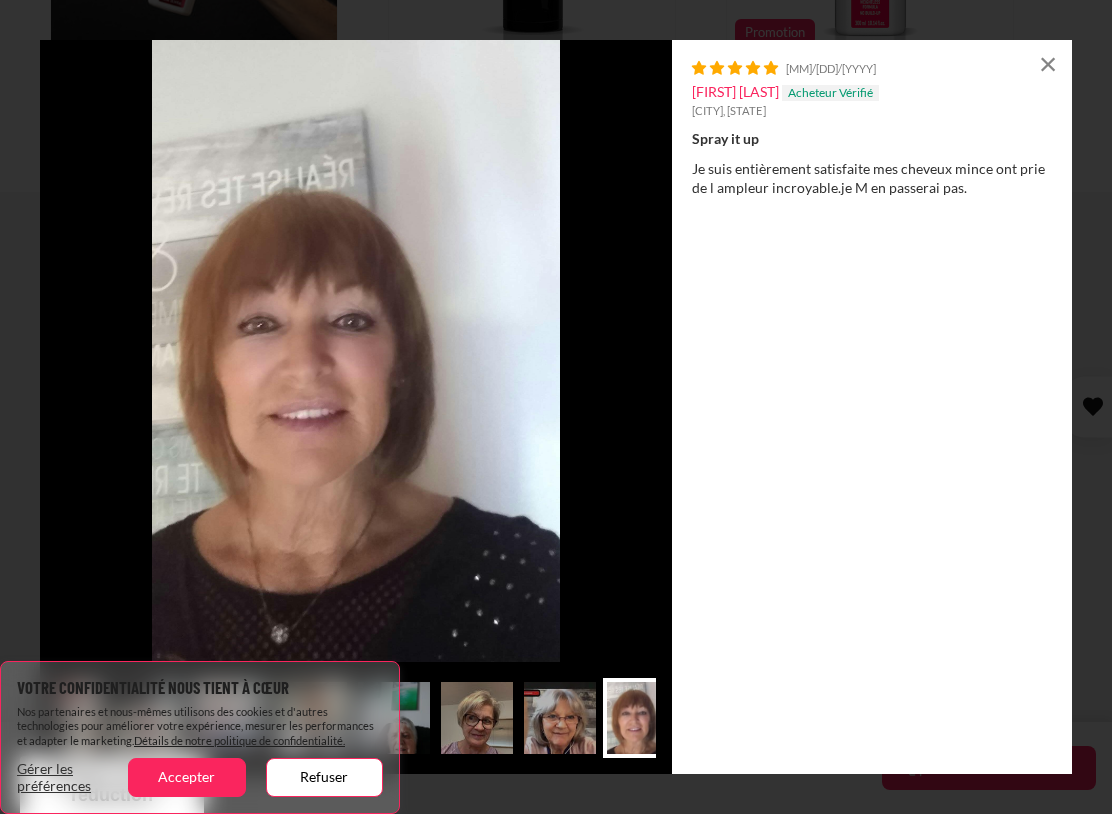 scroll, scrollTop: 0, scrollLeft: 360, axis: horizontal 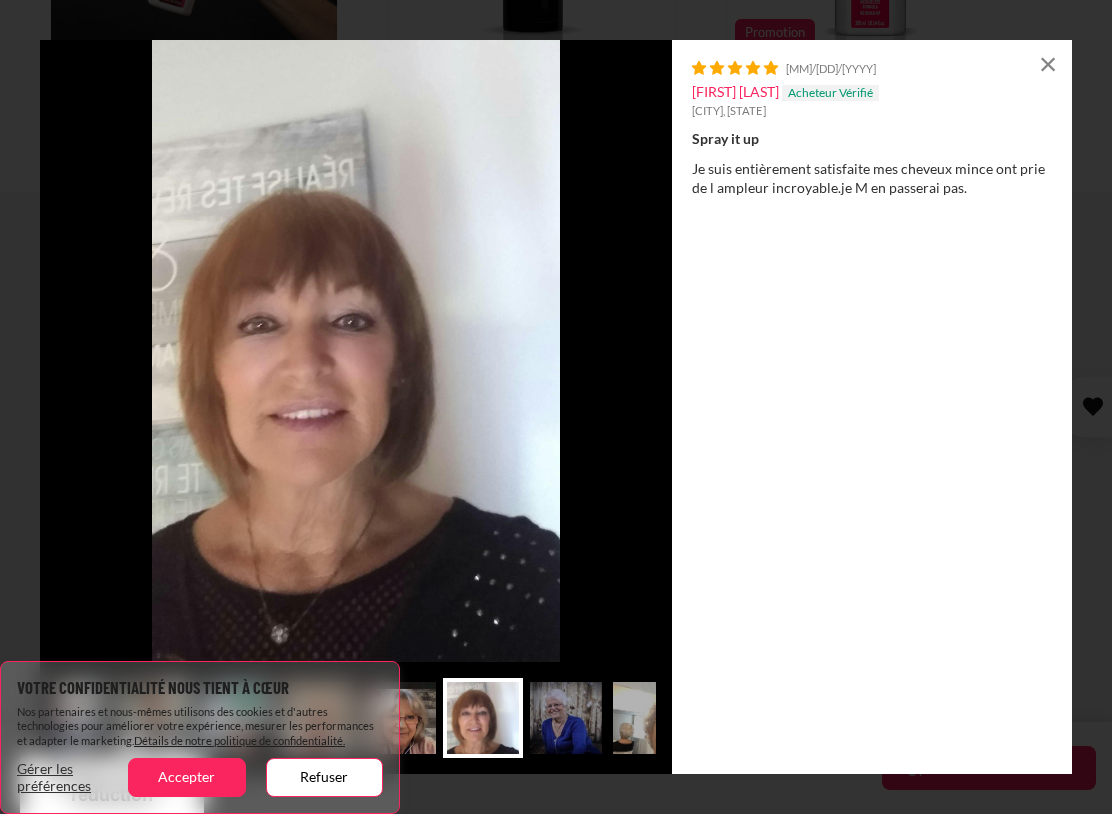 click at bounding box center [566, 718] 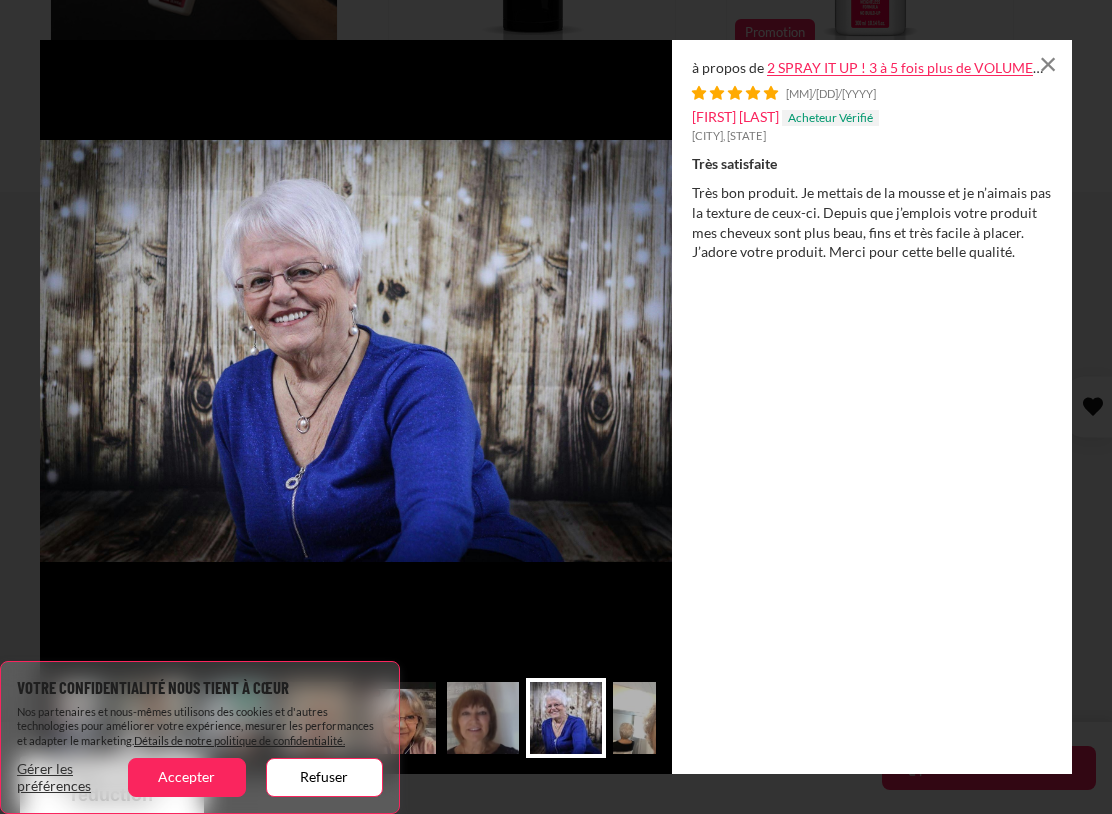 scroll, scrollTop: 0, scrollLeft: 440, axis: horizontal 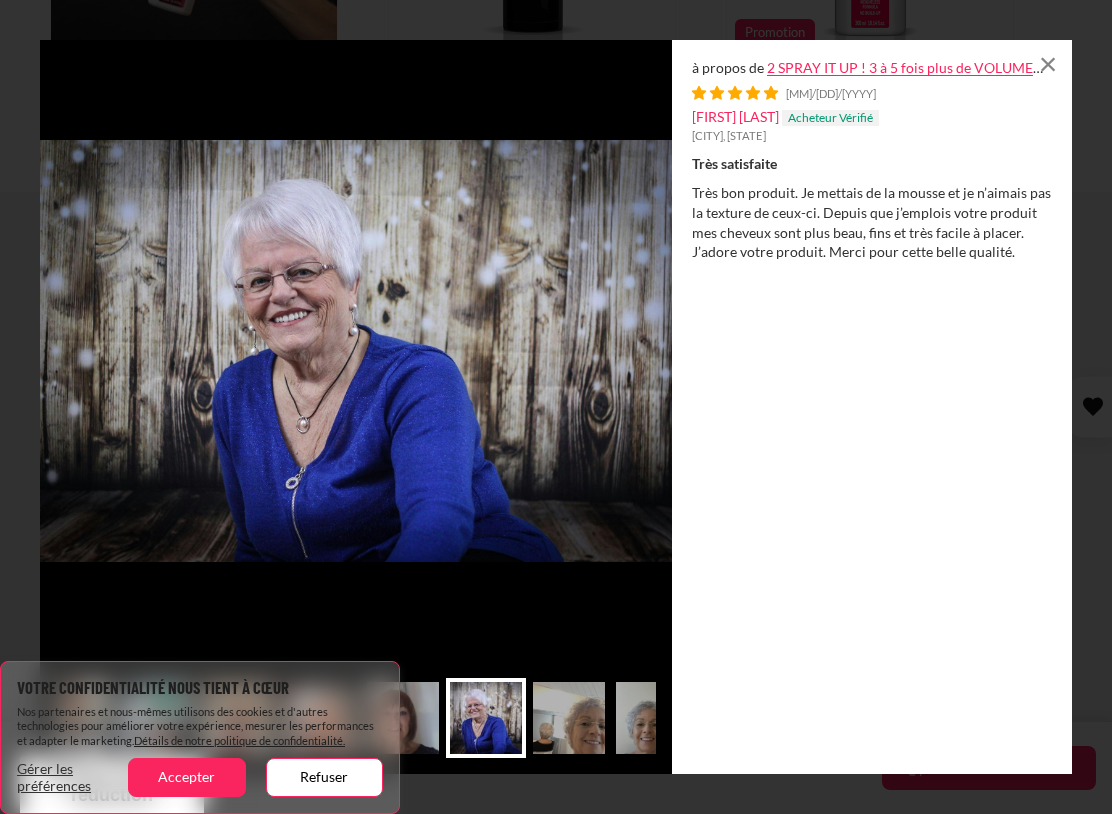 click at bounding box center [569, 718] 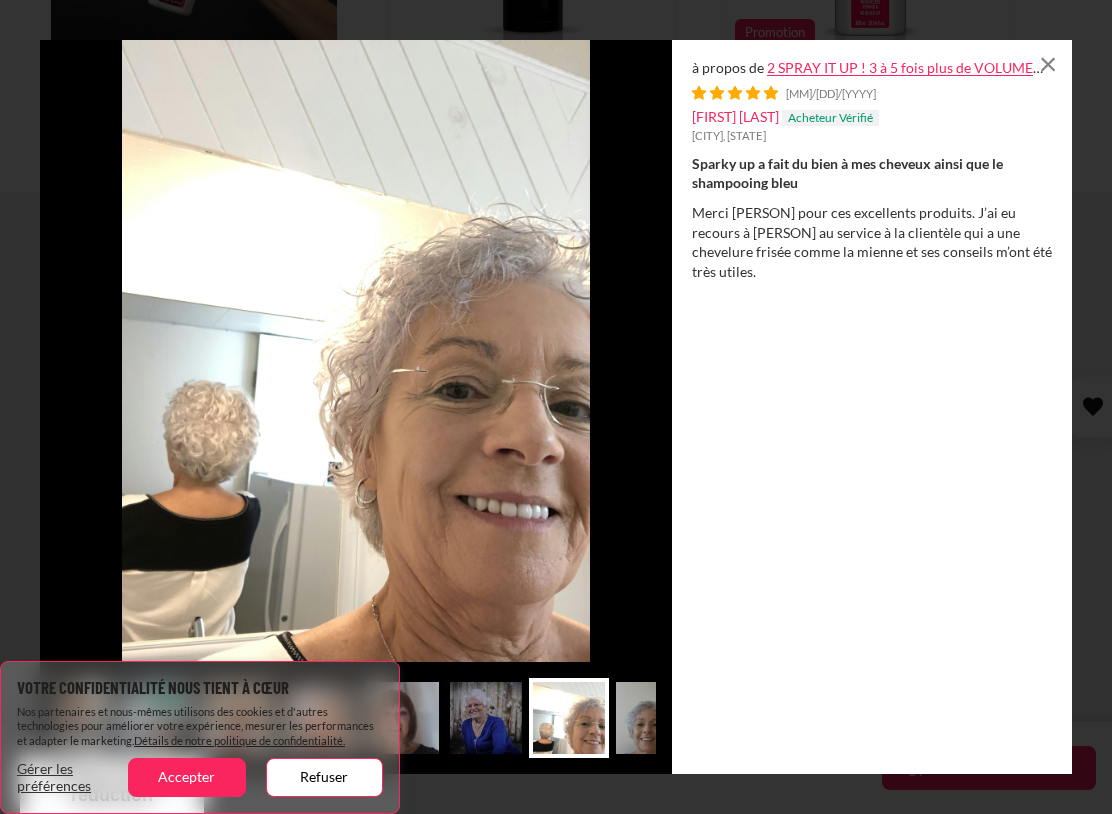 scroll, scrollTop: 0, scrollLeft: 520, axis: horizontal 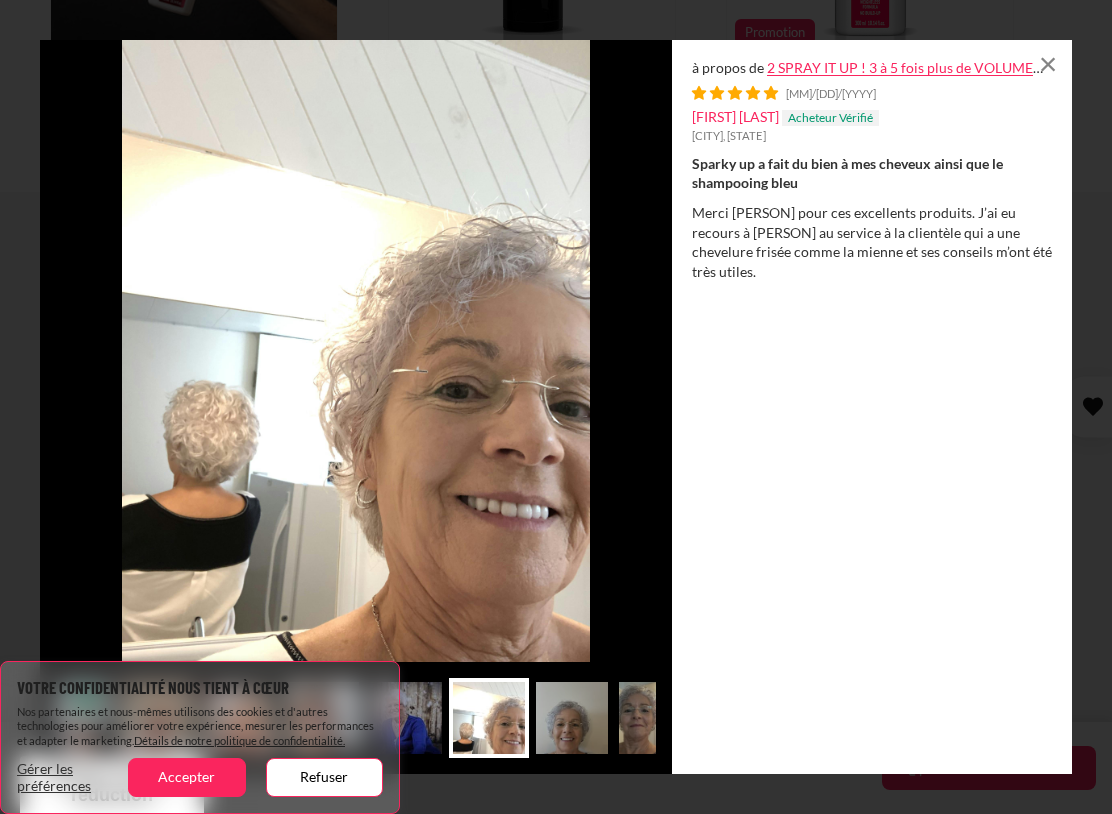 click at bounding box center (572, 718) 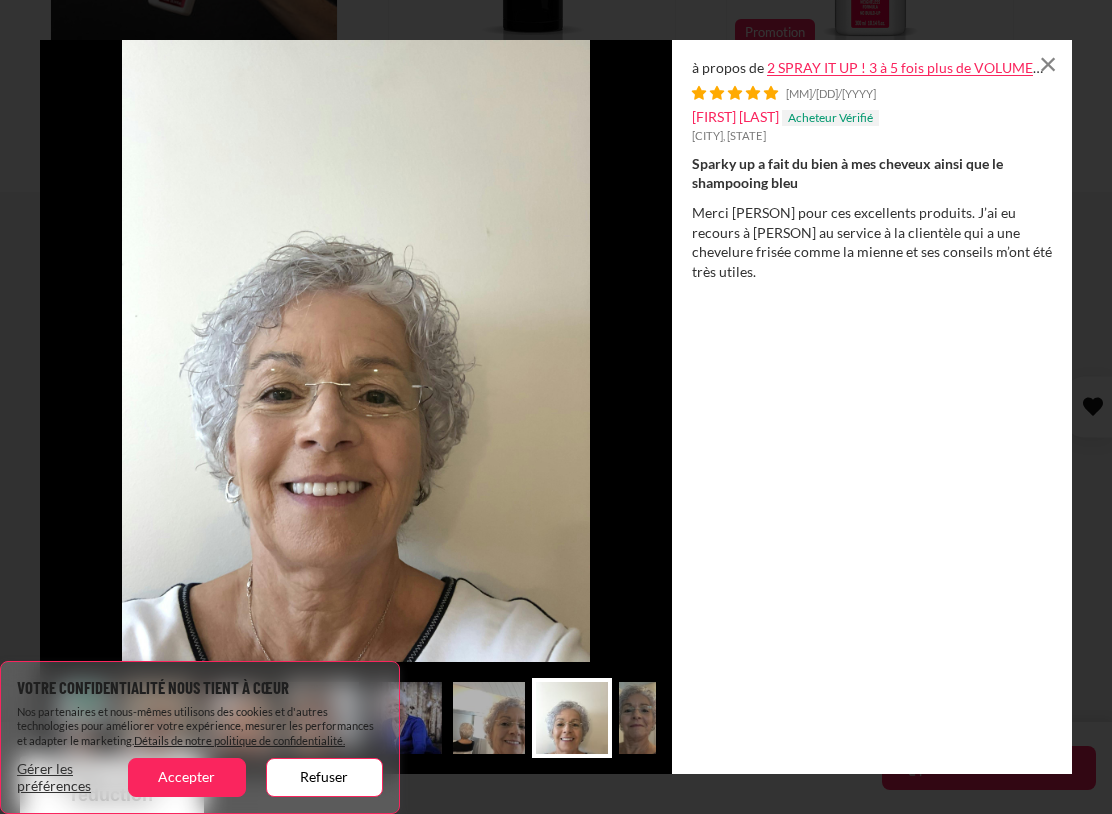 scroll, scrollTop: 0, scrollLeft: 600, axis: horizontal 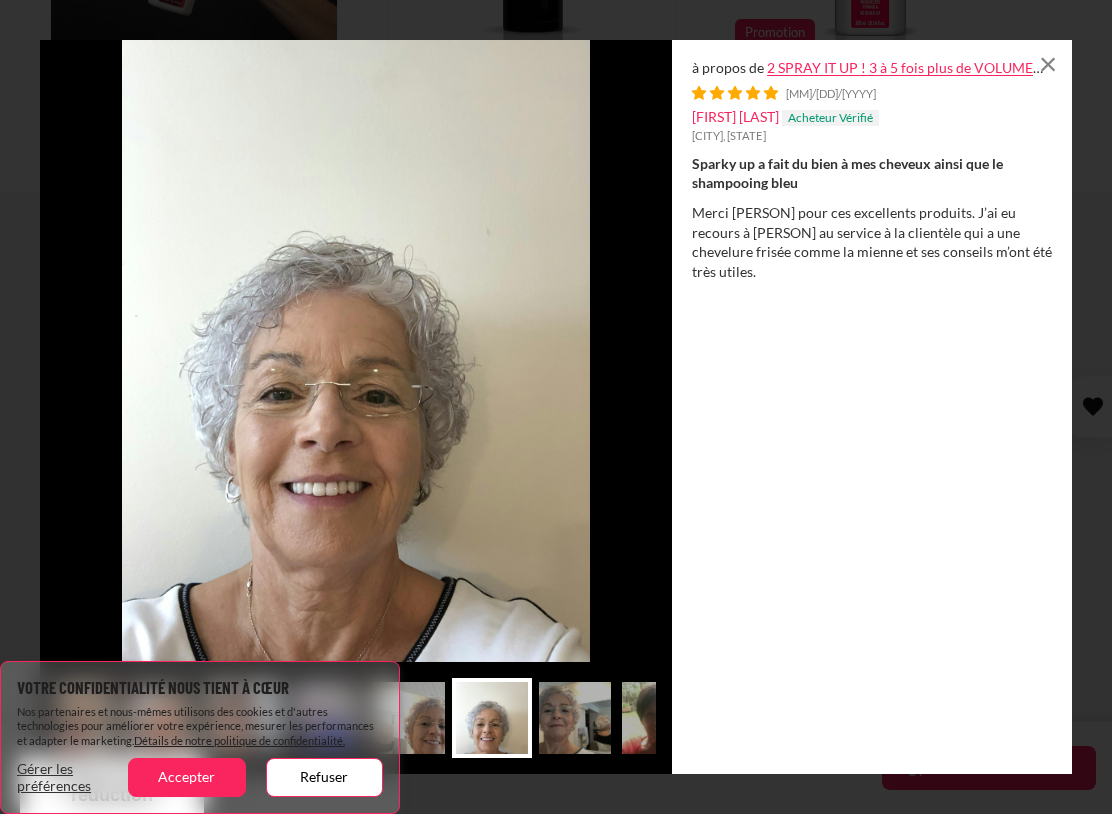 click at bounding box center [575, 718] 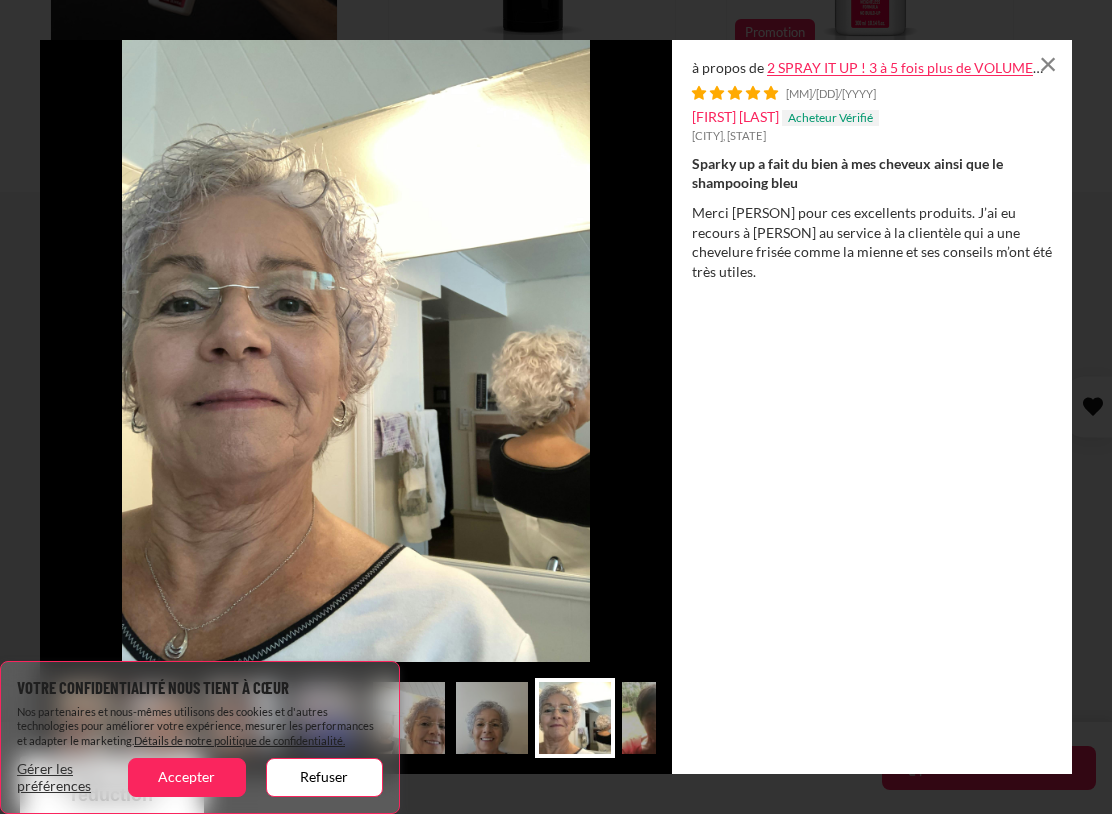 scroll, scrollTop: 0, scrollLeft: 680, axis: horizontal 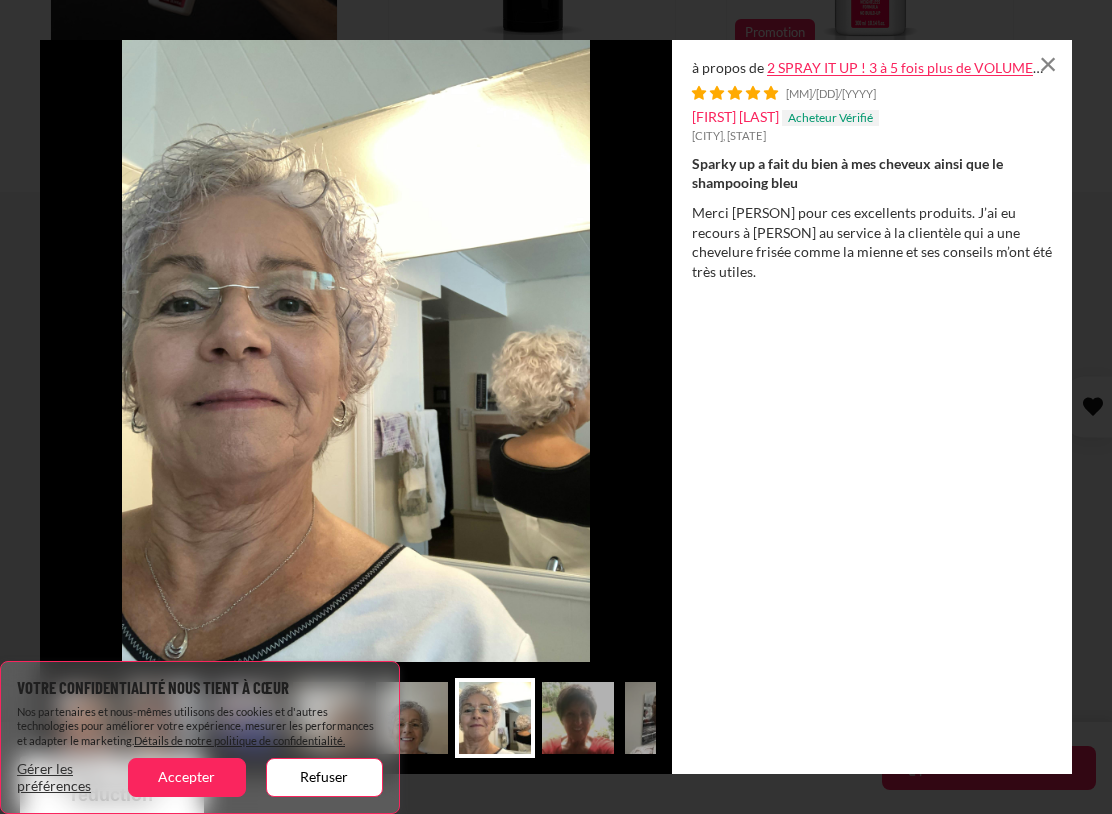 click at bounding box center [578, 718] 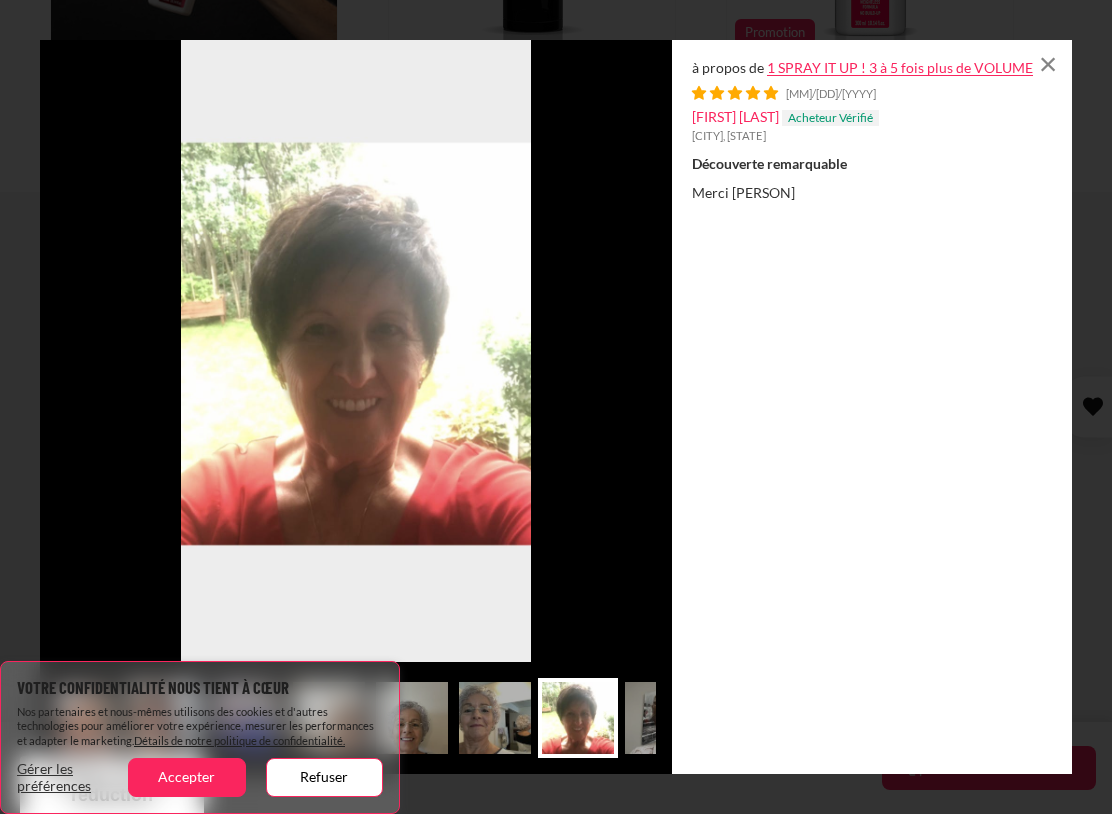scroll, scrollTop: 0, scrollLeft: 760, axis: horizontal 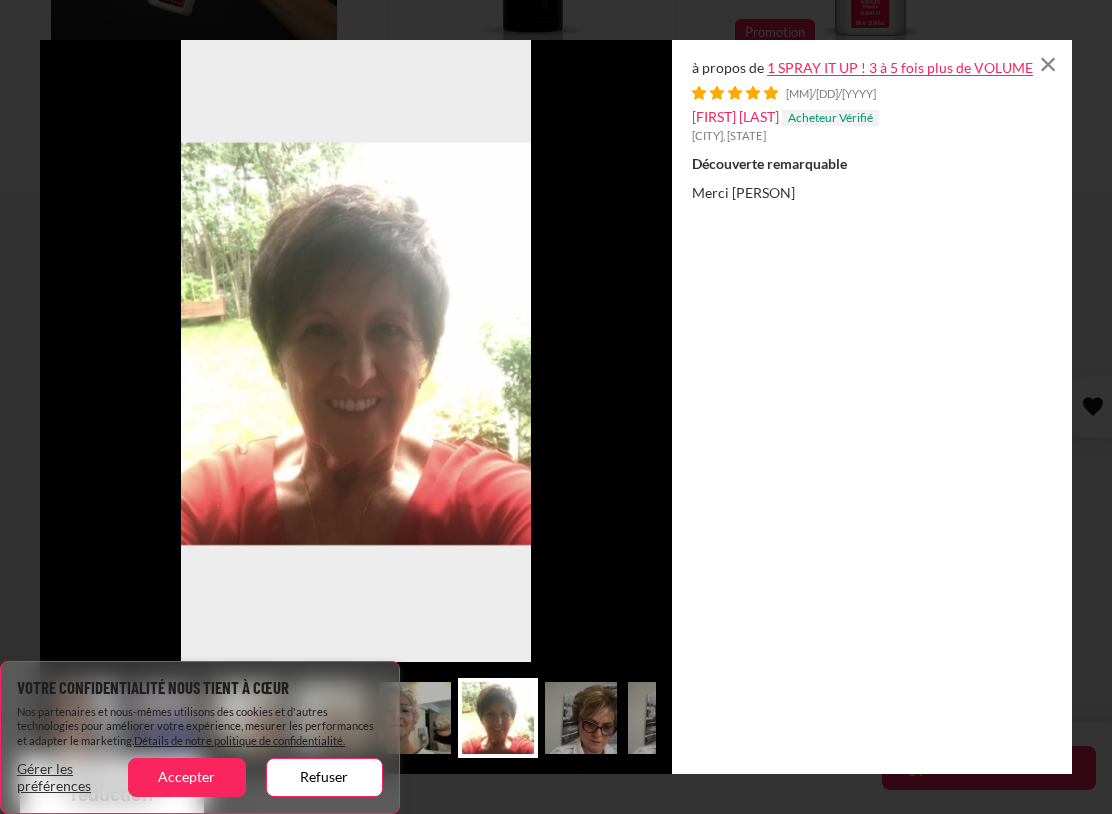 click at bounding box center [581, 718] 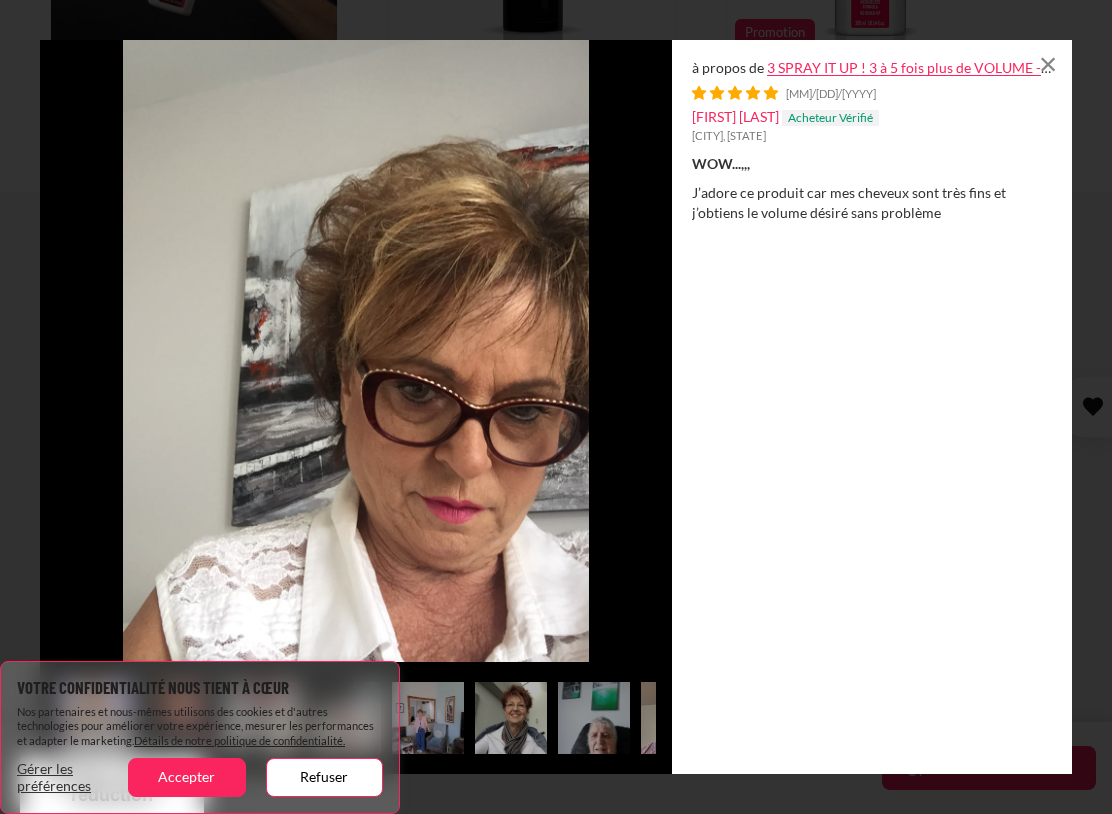 scroll, scrollTop: 0, scrollLeft: 840, axis: horizontal 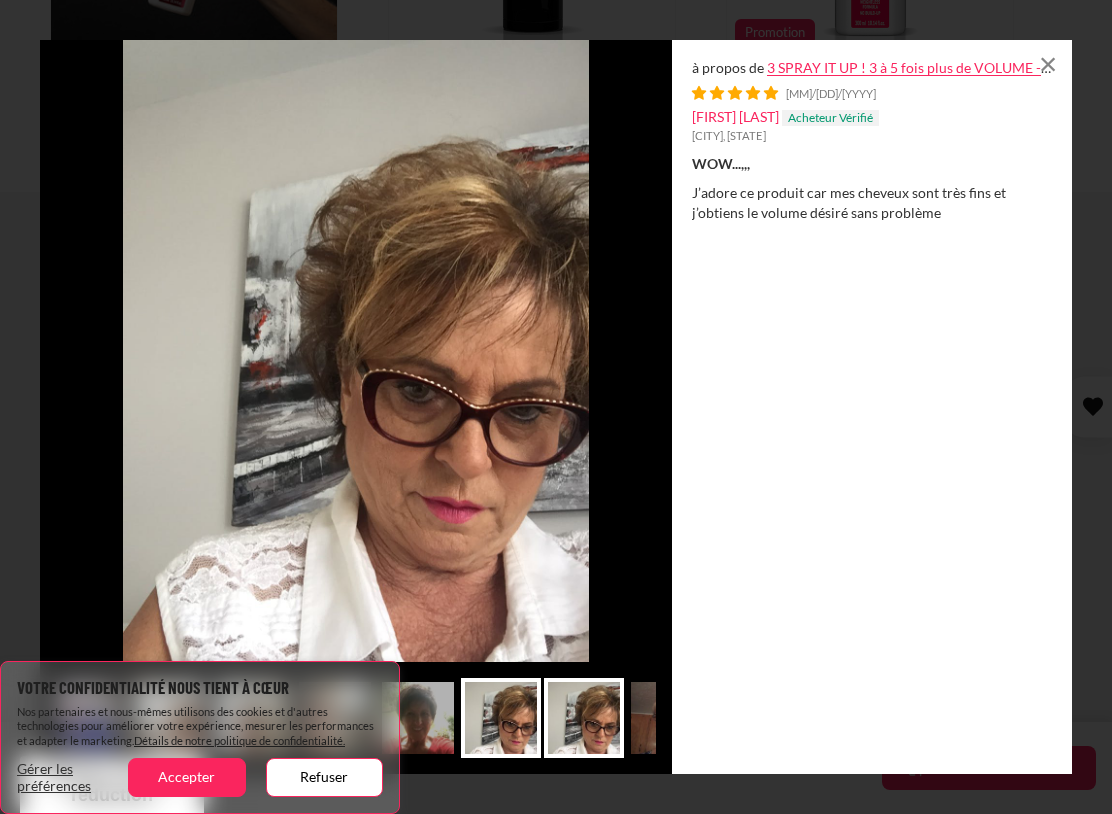click at bounding box center (584, 718) 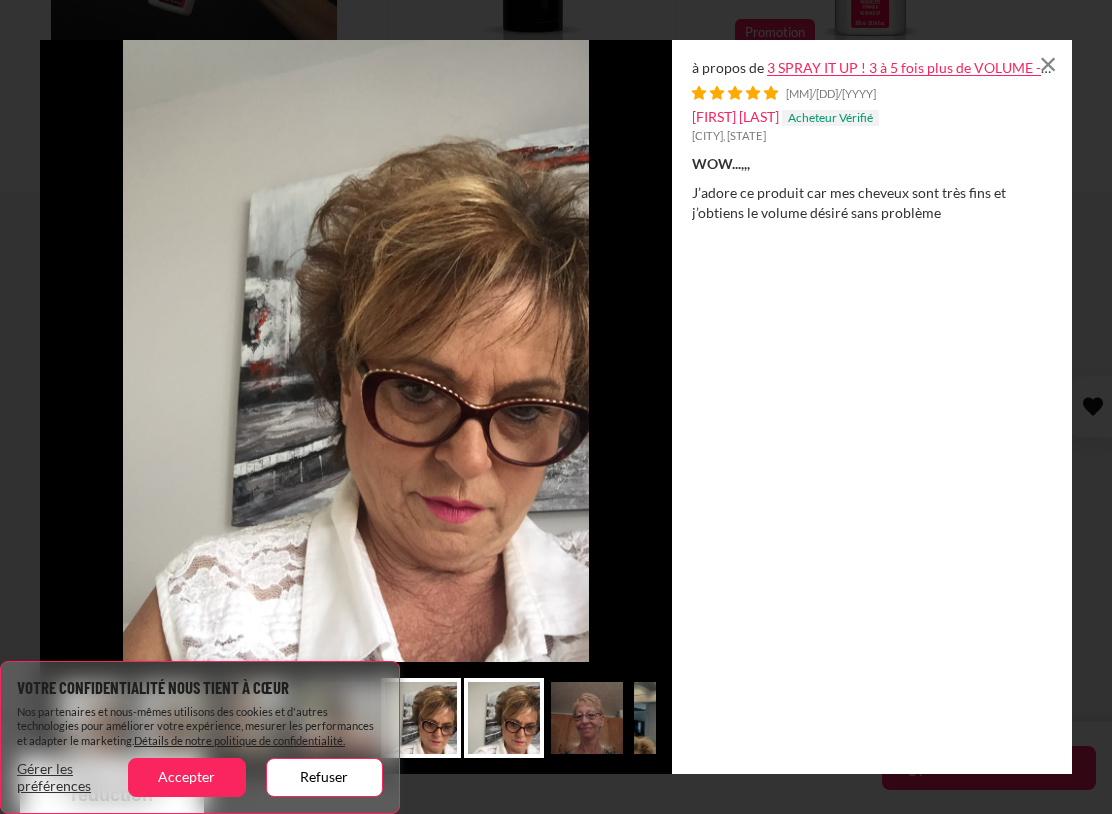 click at bounding box center [587, 718] 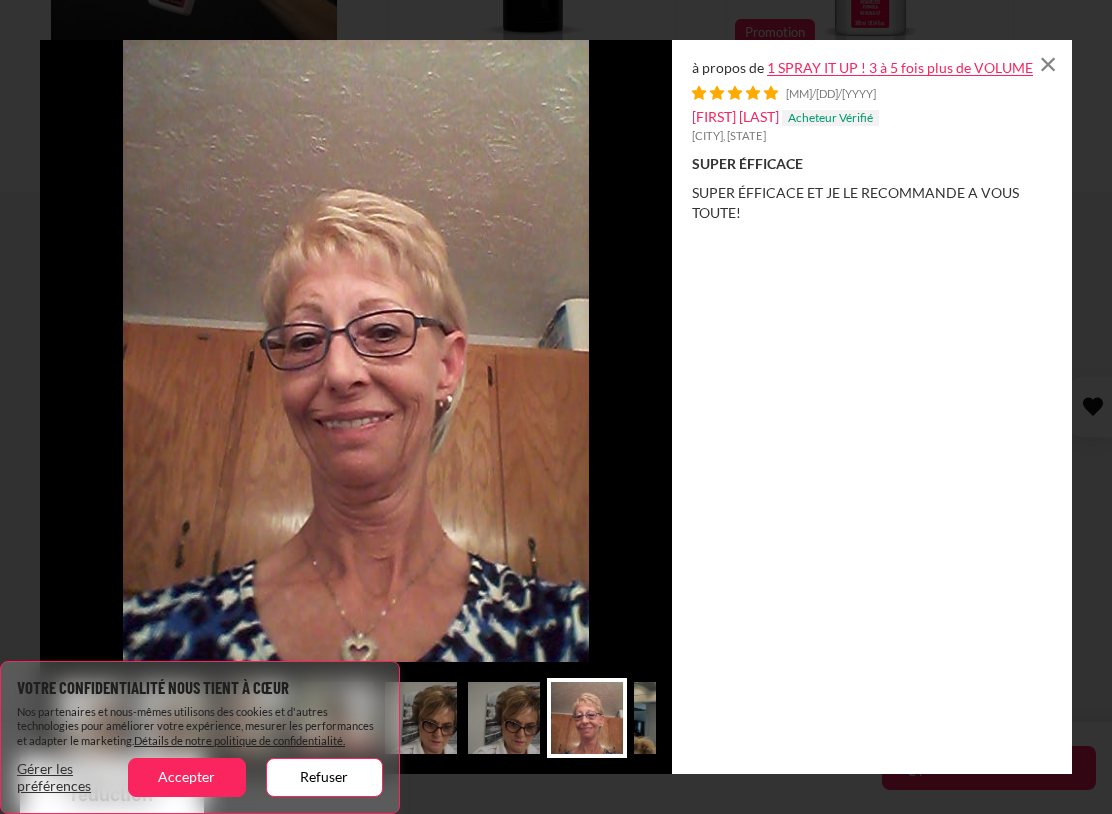 scroll, scrollTop: 0, scrollLeft: 969, axis: horizontal 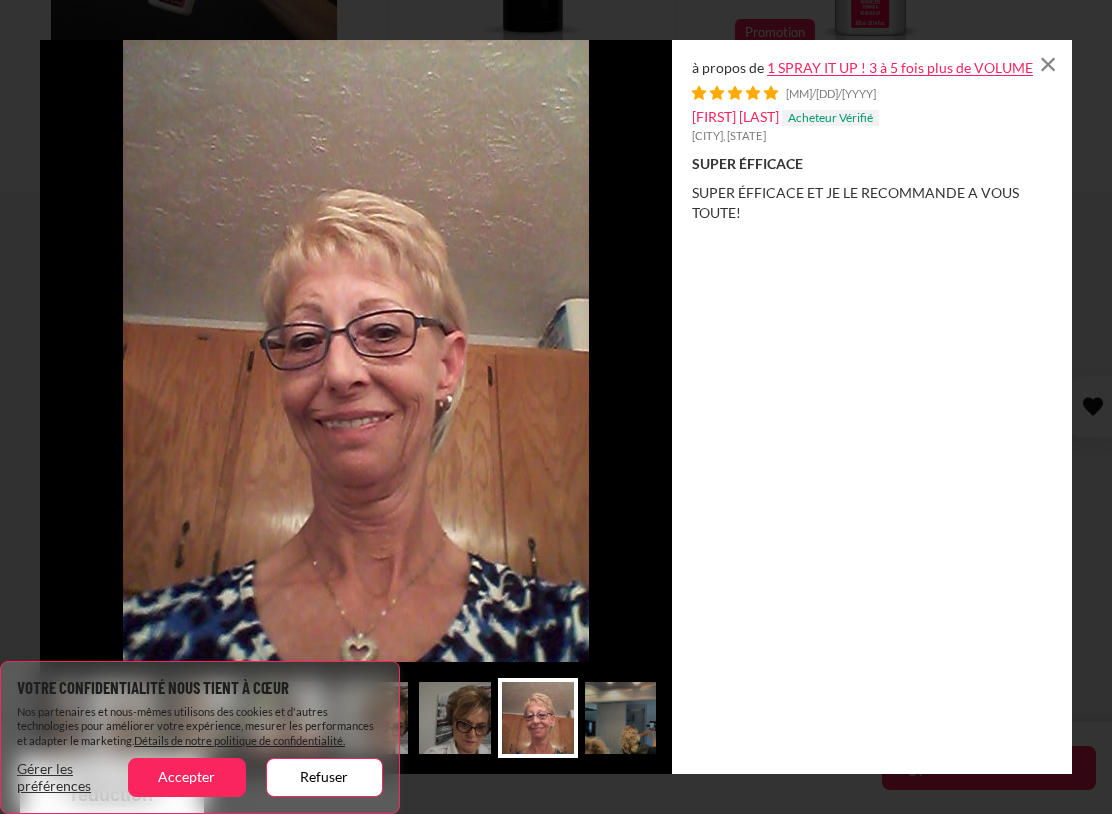 click at bounding box center [621, 718] 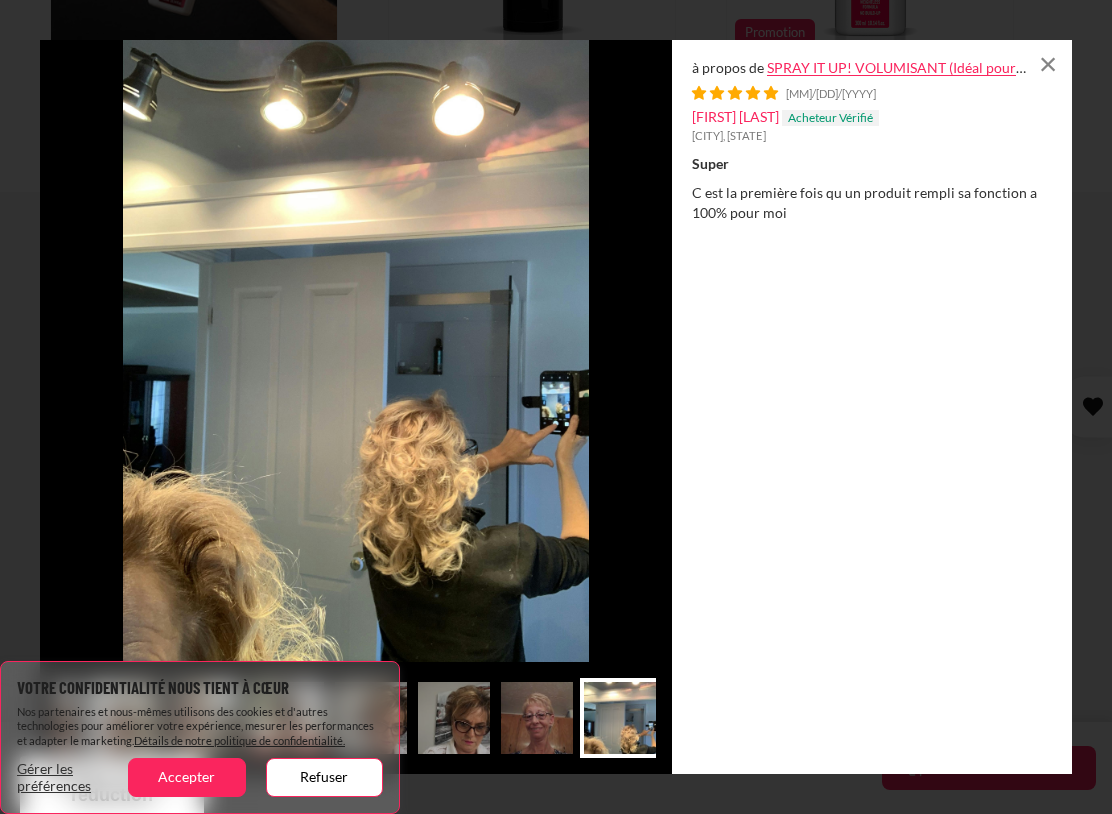 scroll, scrollTop: 0, scrollLeft: 969, axis: horizontal 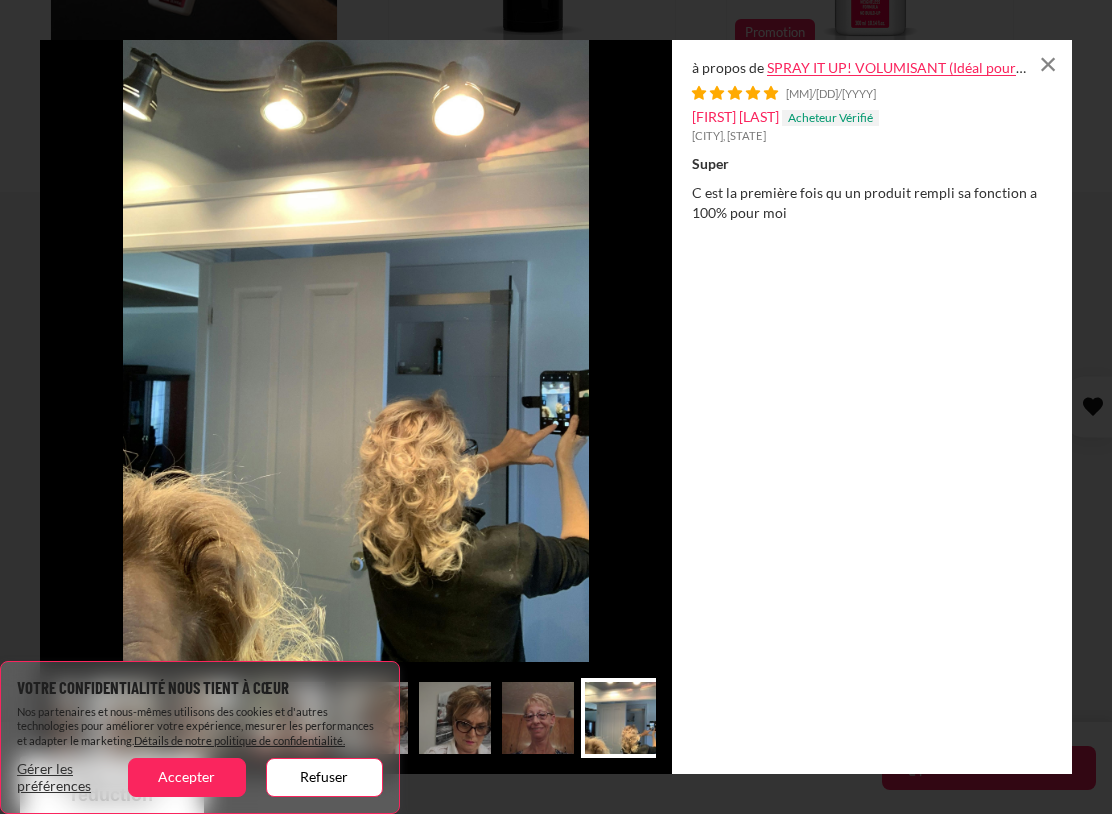 click on "×" at bounding box center [1048, 64] 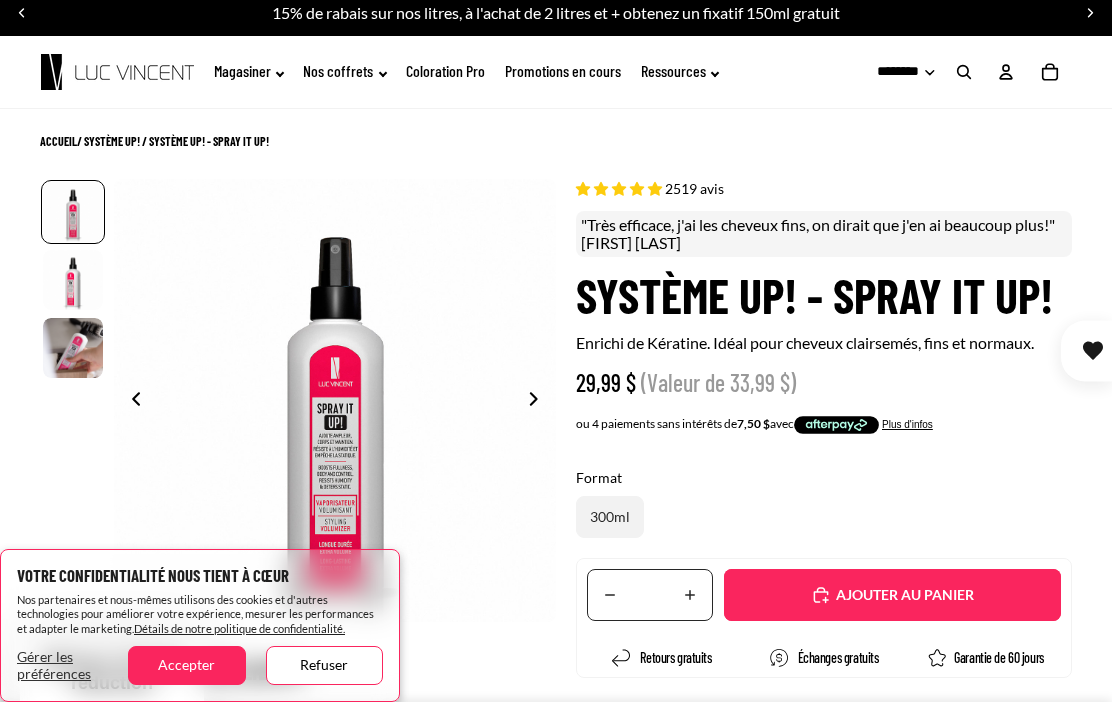 scroll, scrollTop: 0, scrollLeft: 0, axis: both 